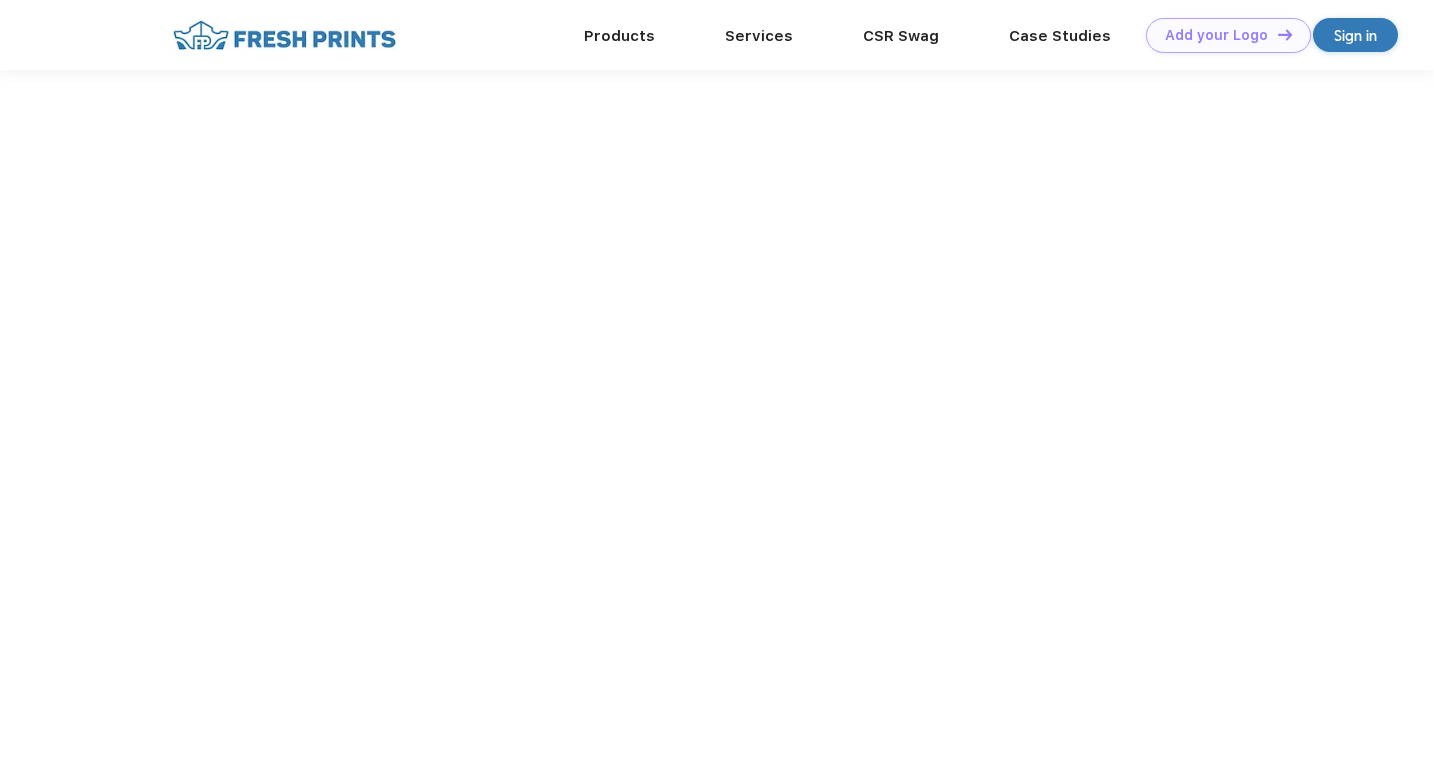 scroll, scrollTop: 0, scrollLeft: 0, axis: both 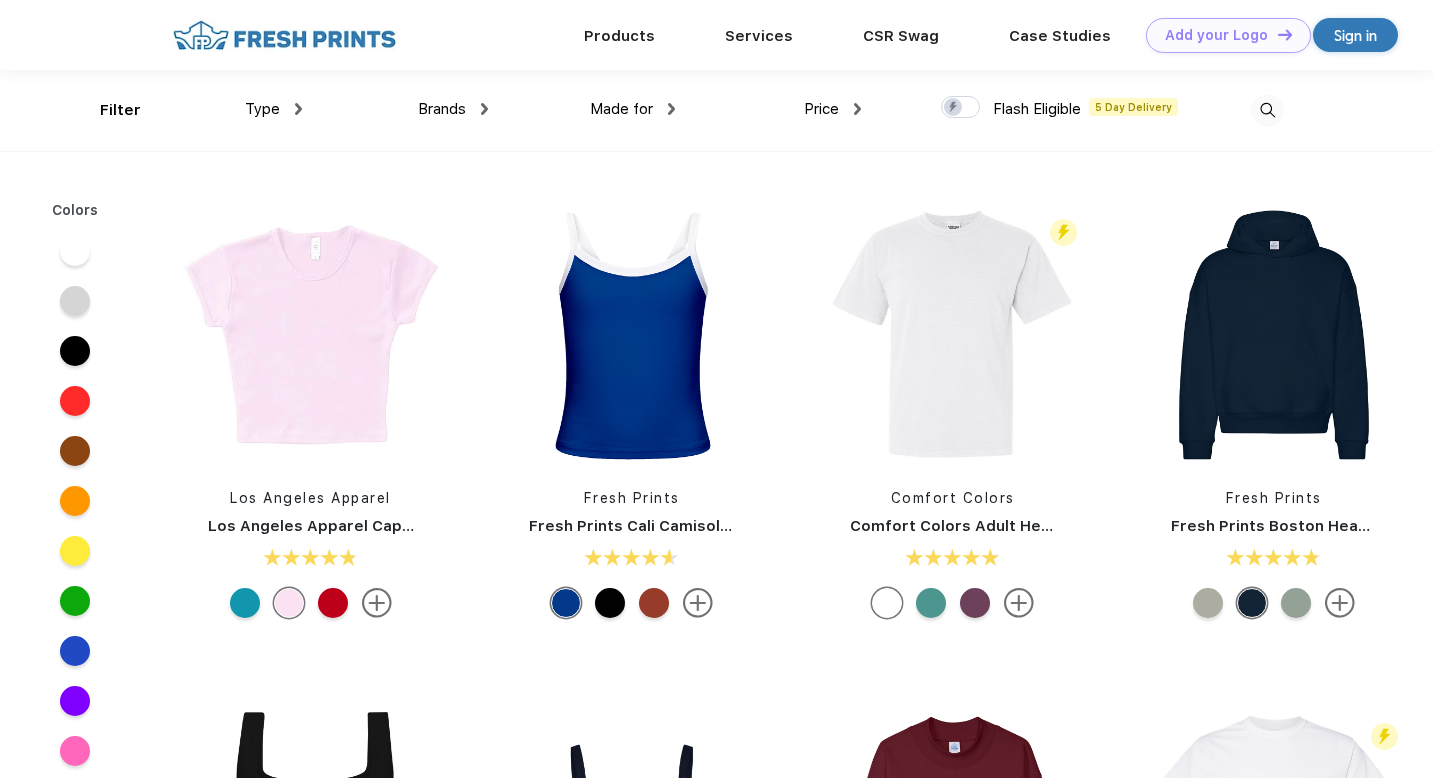 click on "Type" at bounding box center [262, 109] 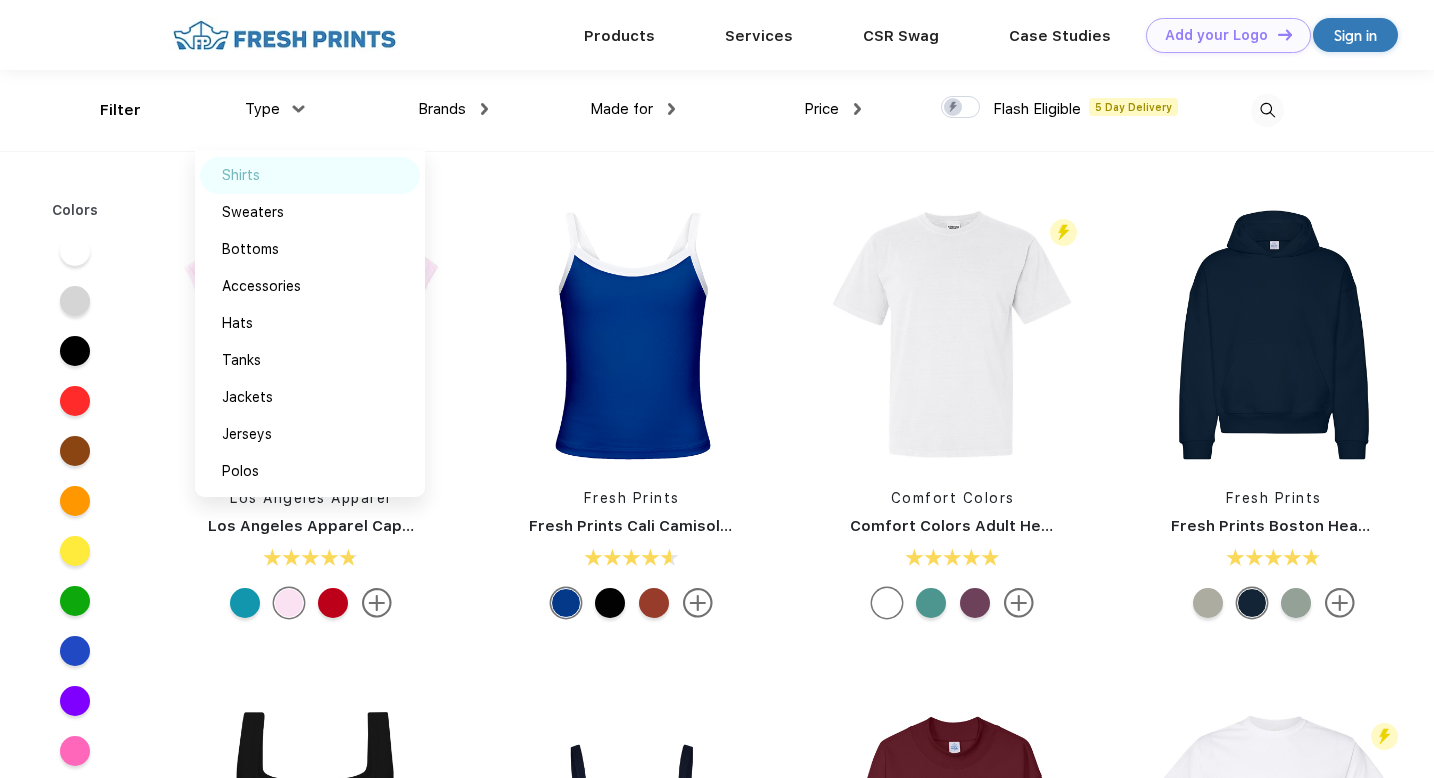 click on "Shirts" at bounding box center [310, 175] 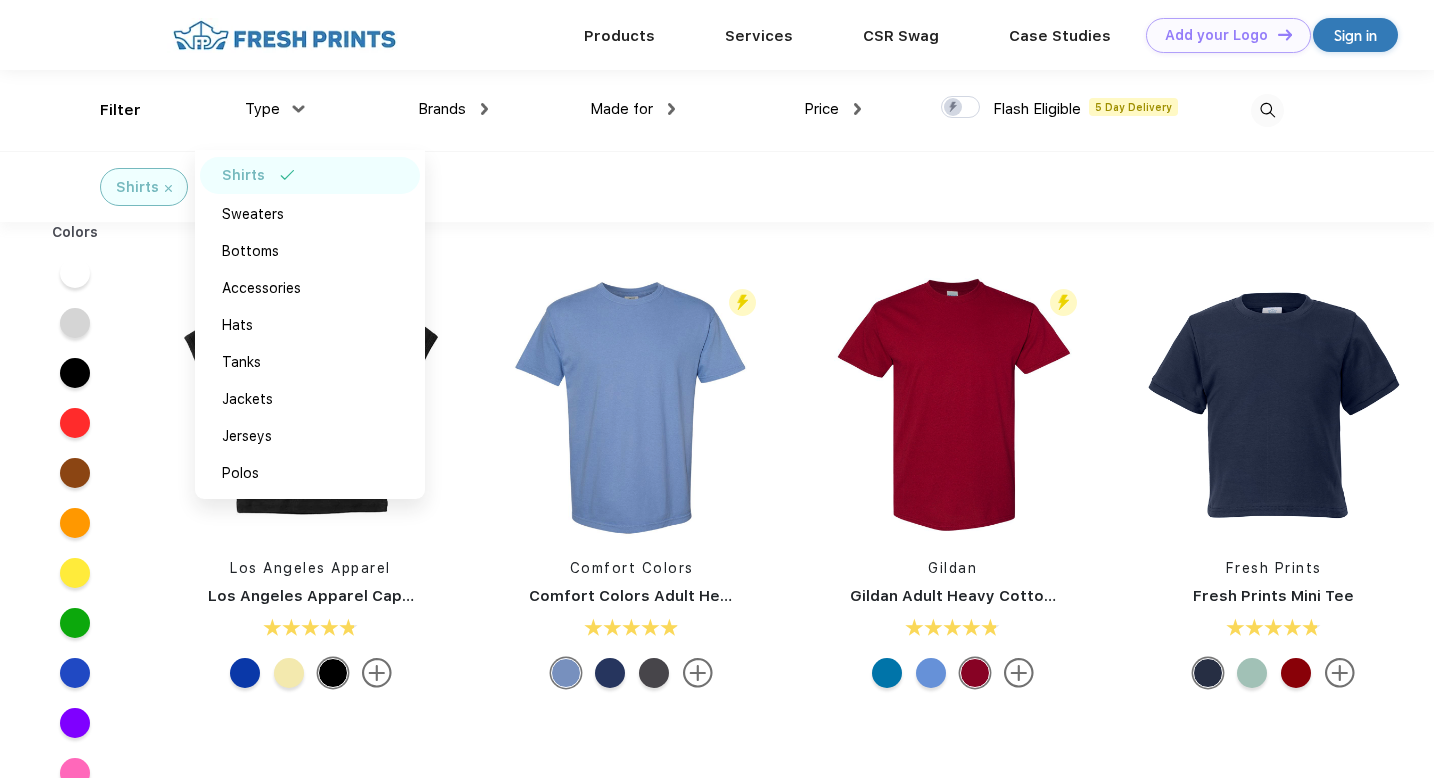 click on "Shirts" at bounding box center [717, 186] 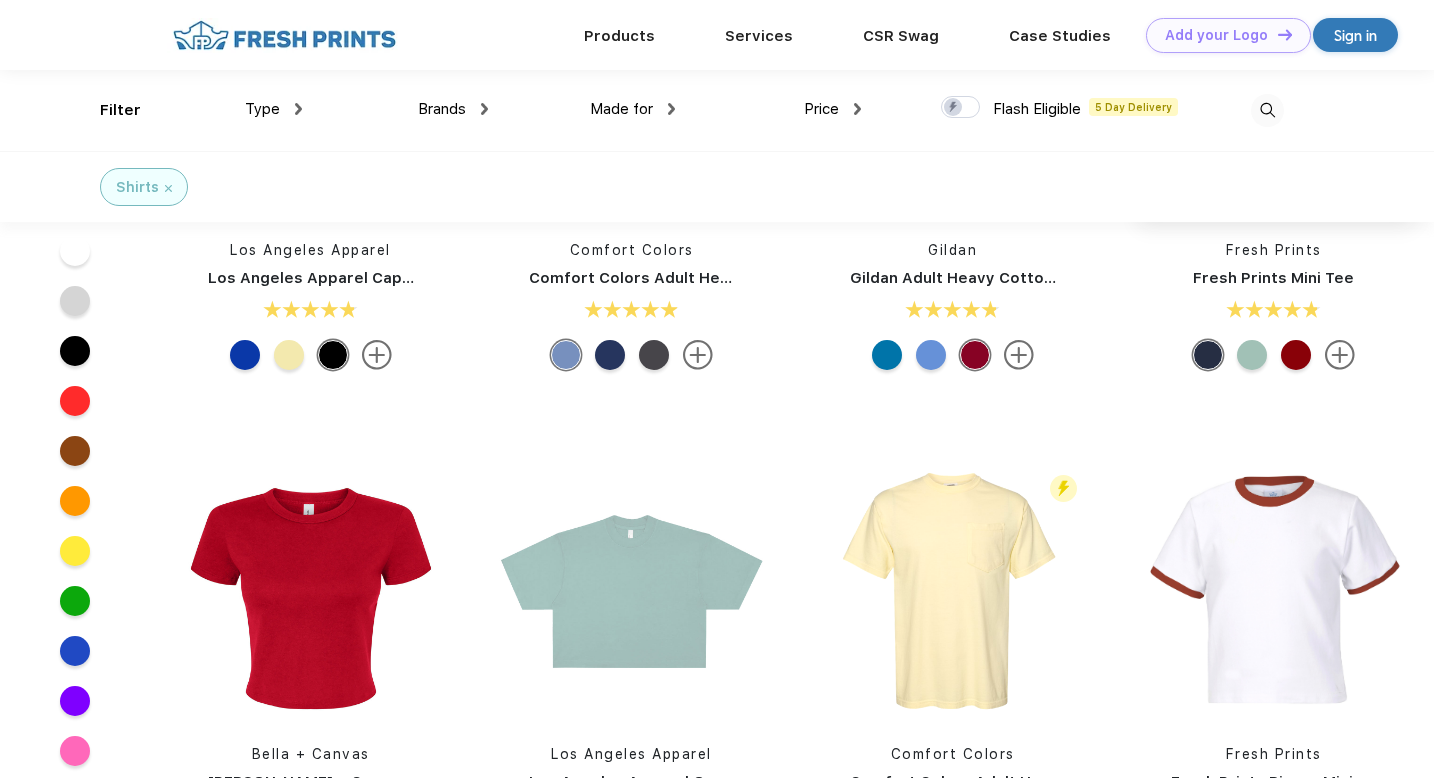scroll, scrollTop: 0, scrollLeft: 0, axis: both 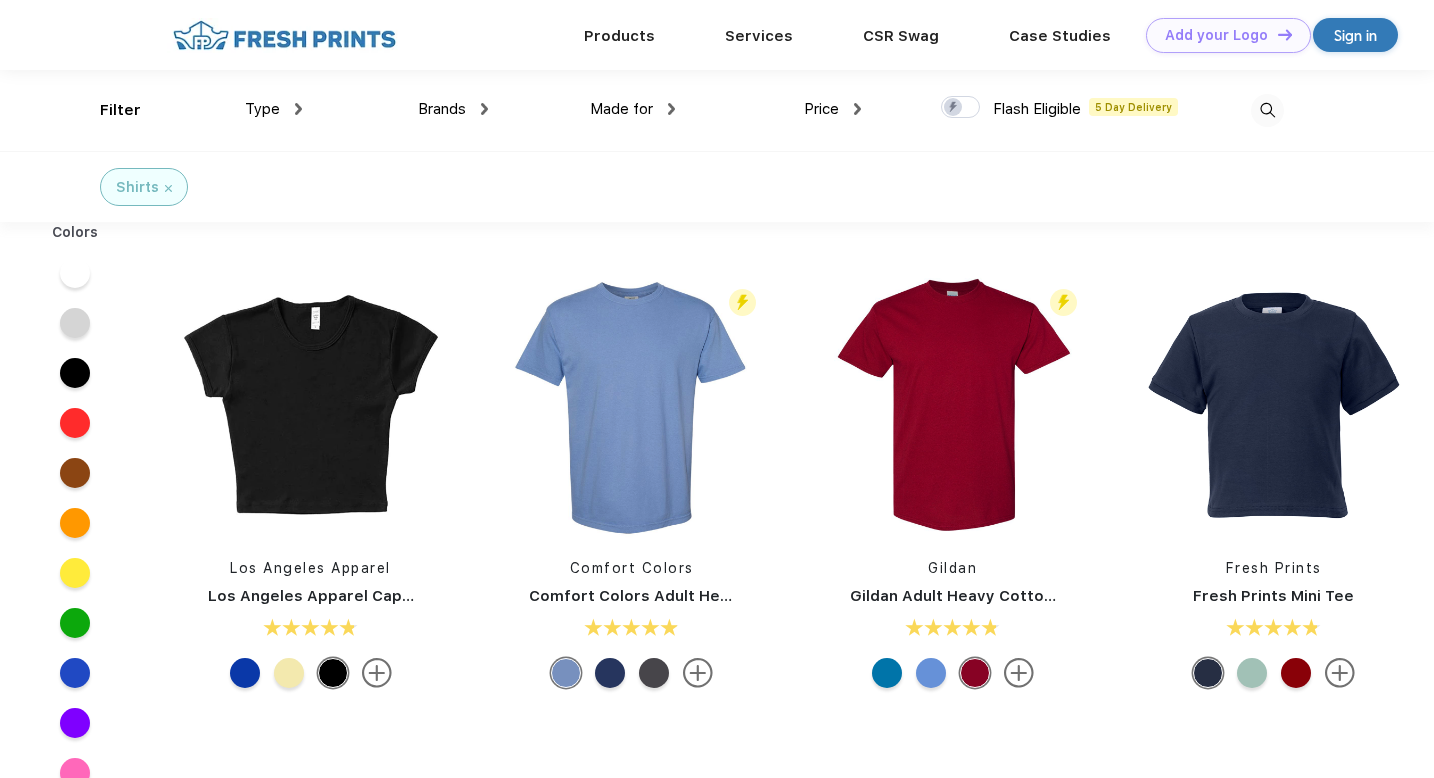 click at bounding box center [289, 673] 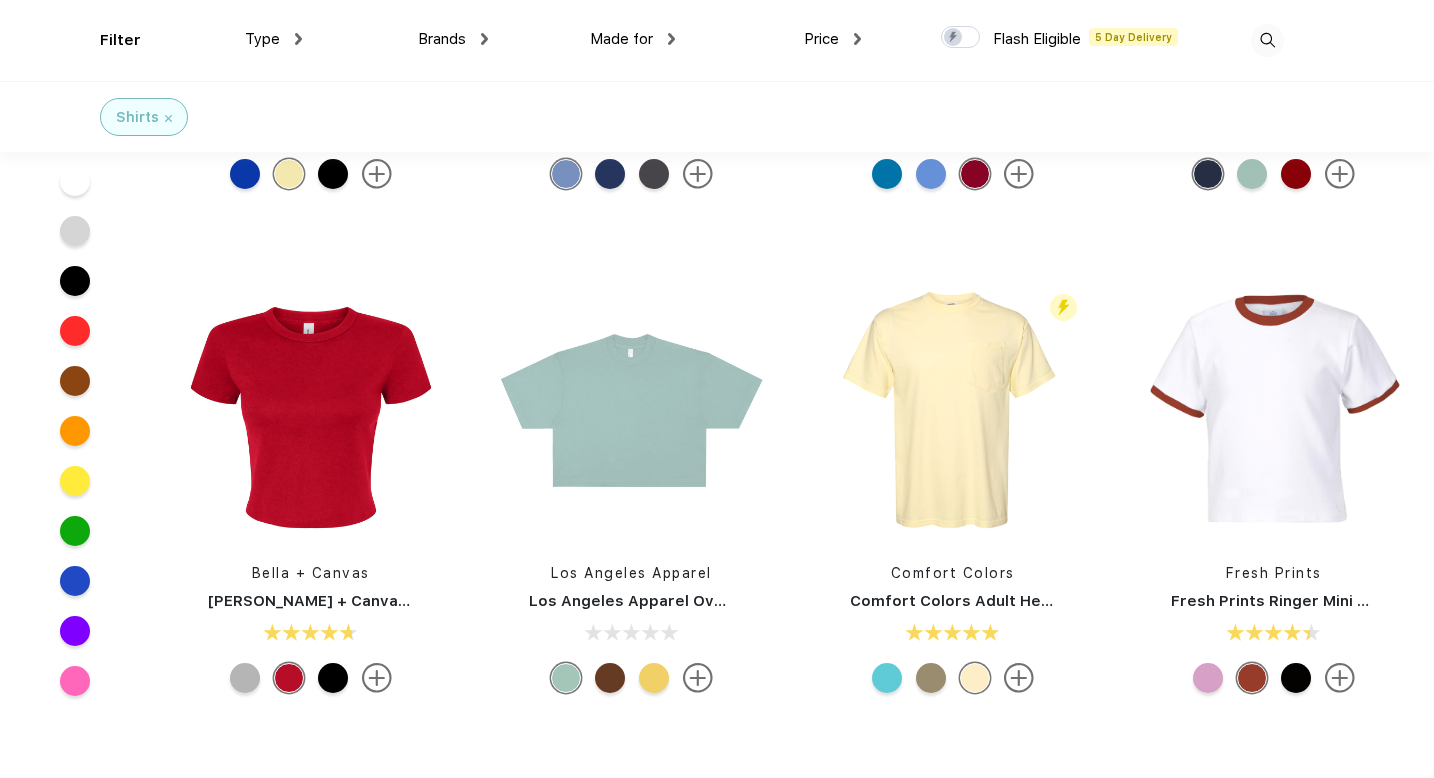 scroll, scrollTop: 349, scrollLeft: 0, axis: vertical 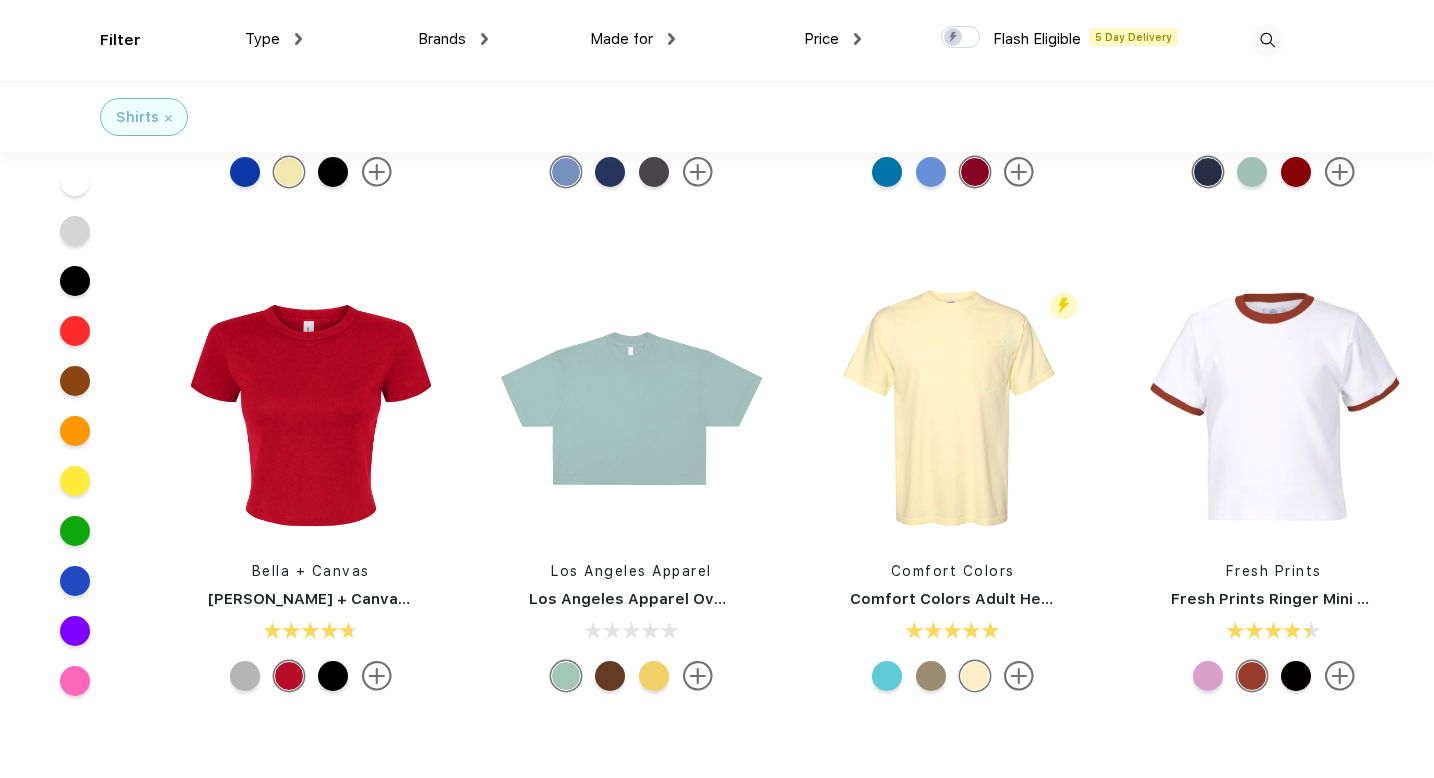 click on "Fresh Prints Ringer Mini Tee" at bounding box center [1278, 599] 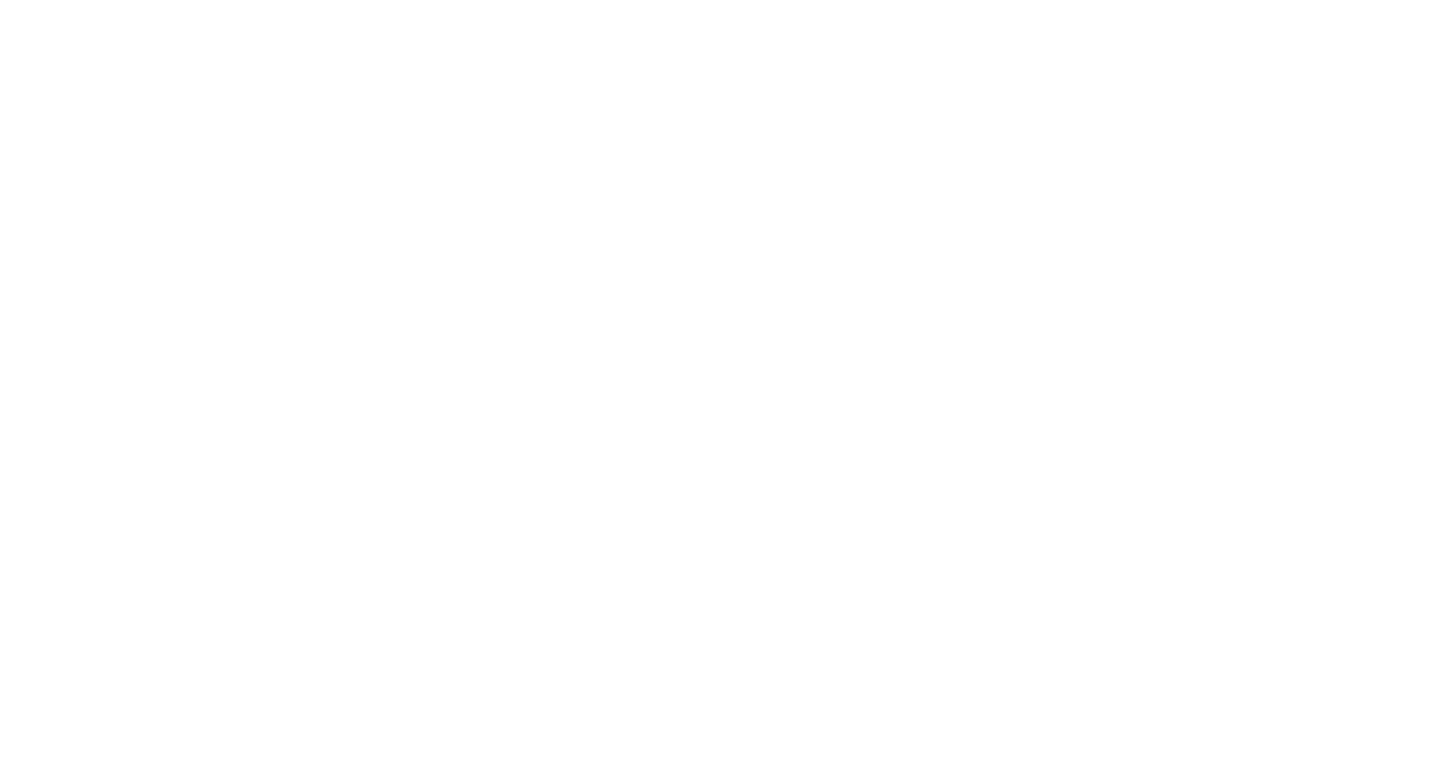 scroll, scrollTop: 0, scrollLeft: 0, axis: both 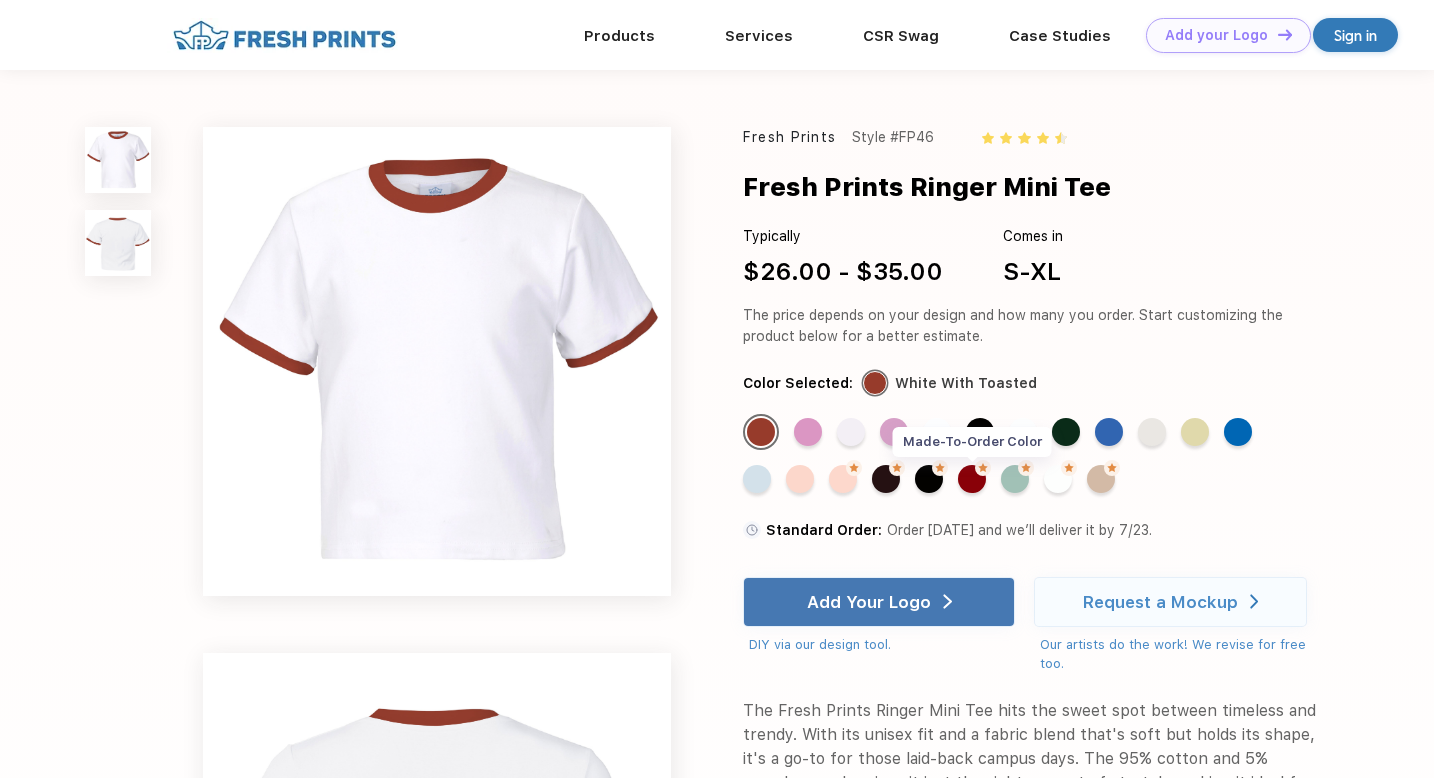 click on "Made-to-Order Color" at bounding box center [972, 479] 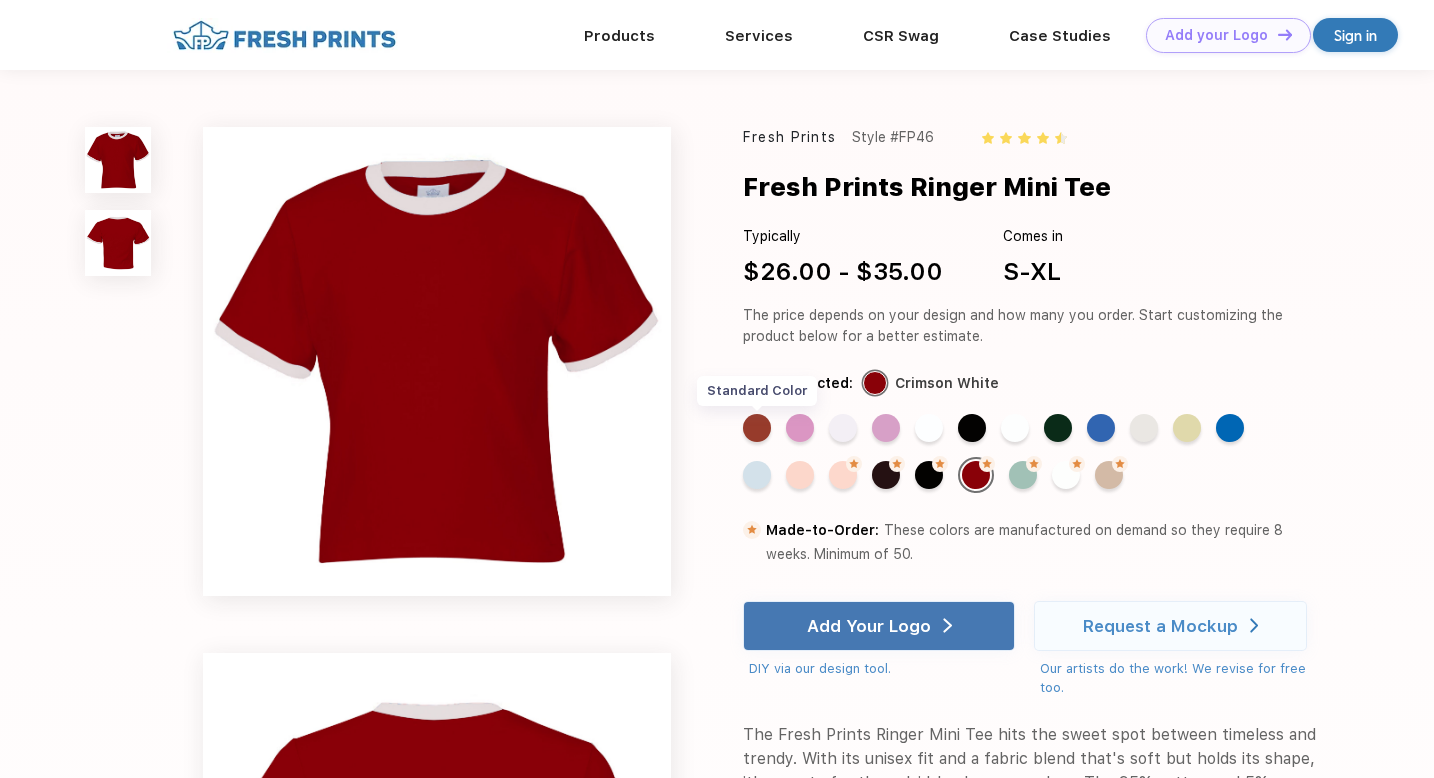 click on "Standard Color" at bounding box center [757, 428] 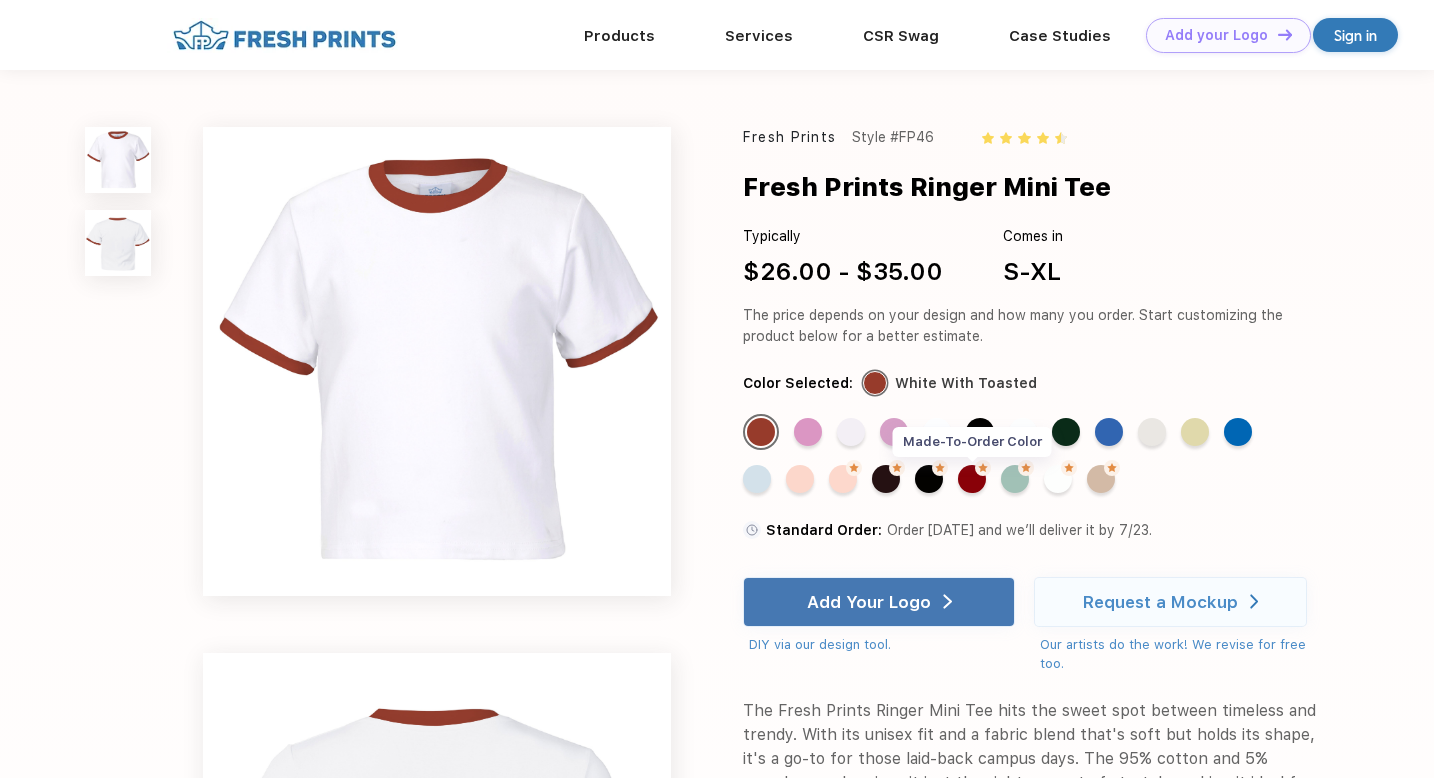 click on "Made-to-Order Color" at bounding box center [972, 479] 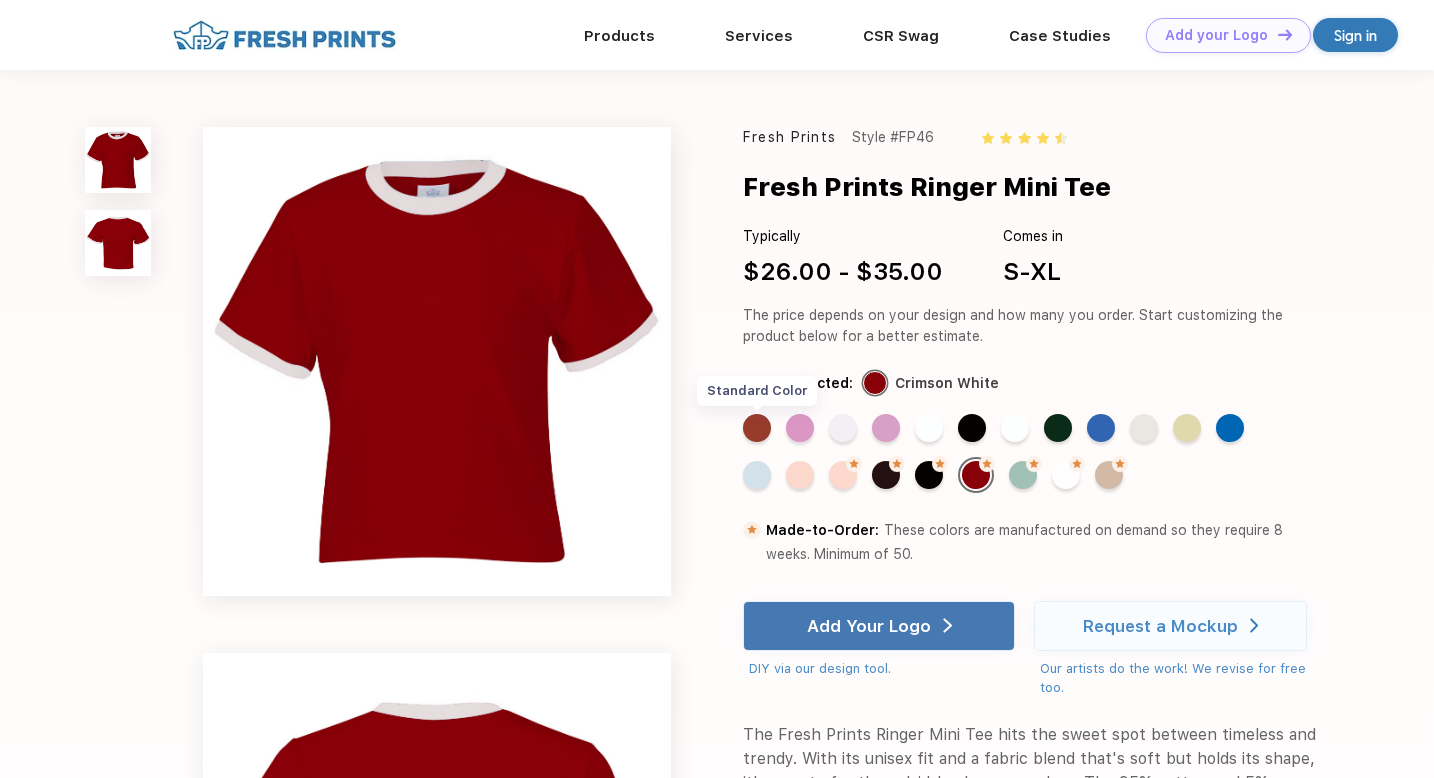 click on "Standard Color" at bounding box center (757, 428) 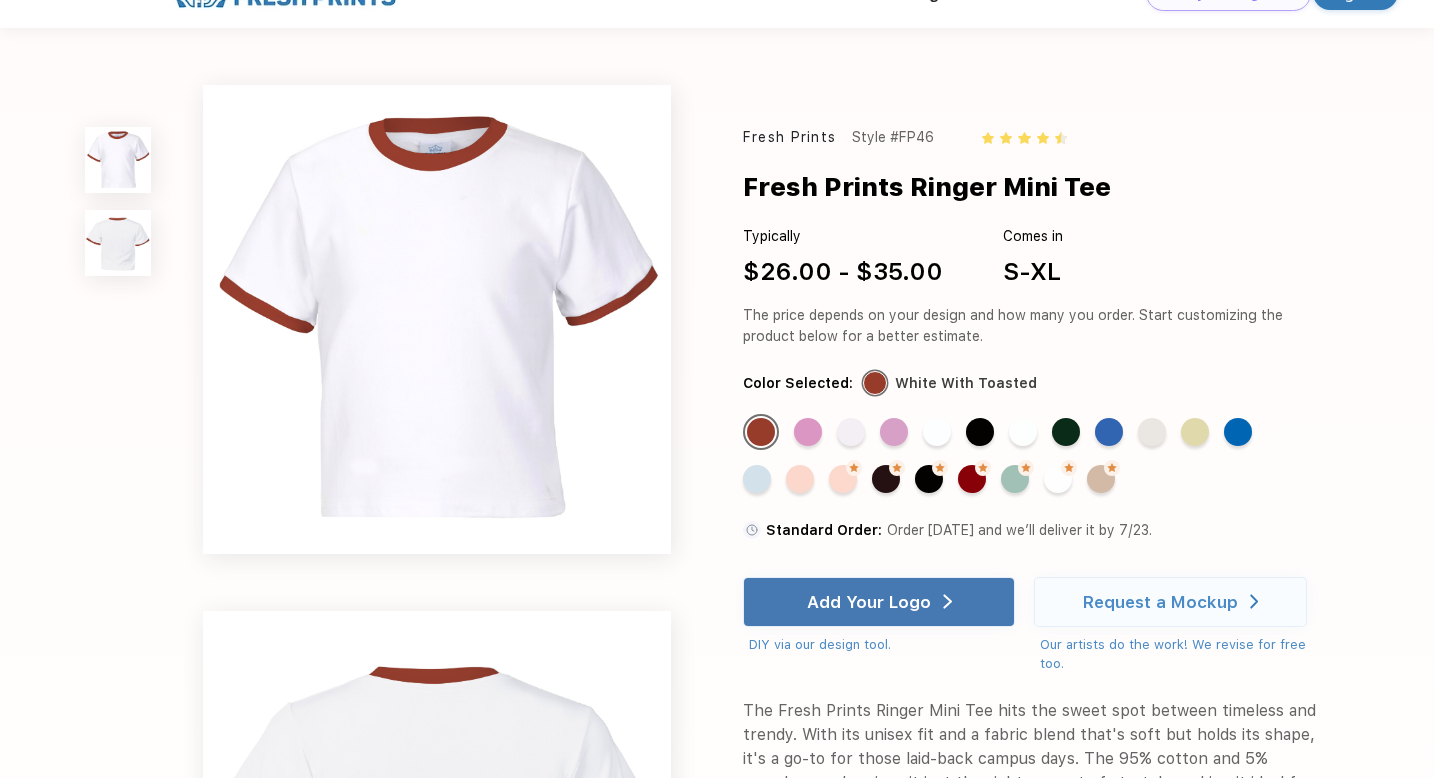 scroll, scrollTop: 0, scrollLeft: 0, axis: both 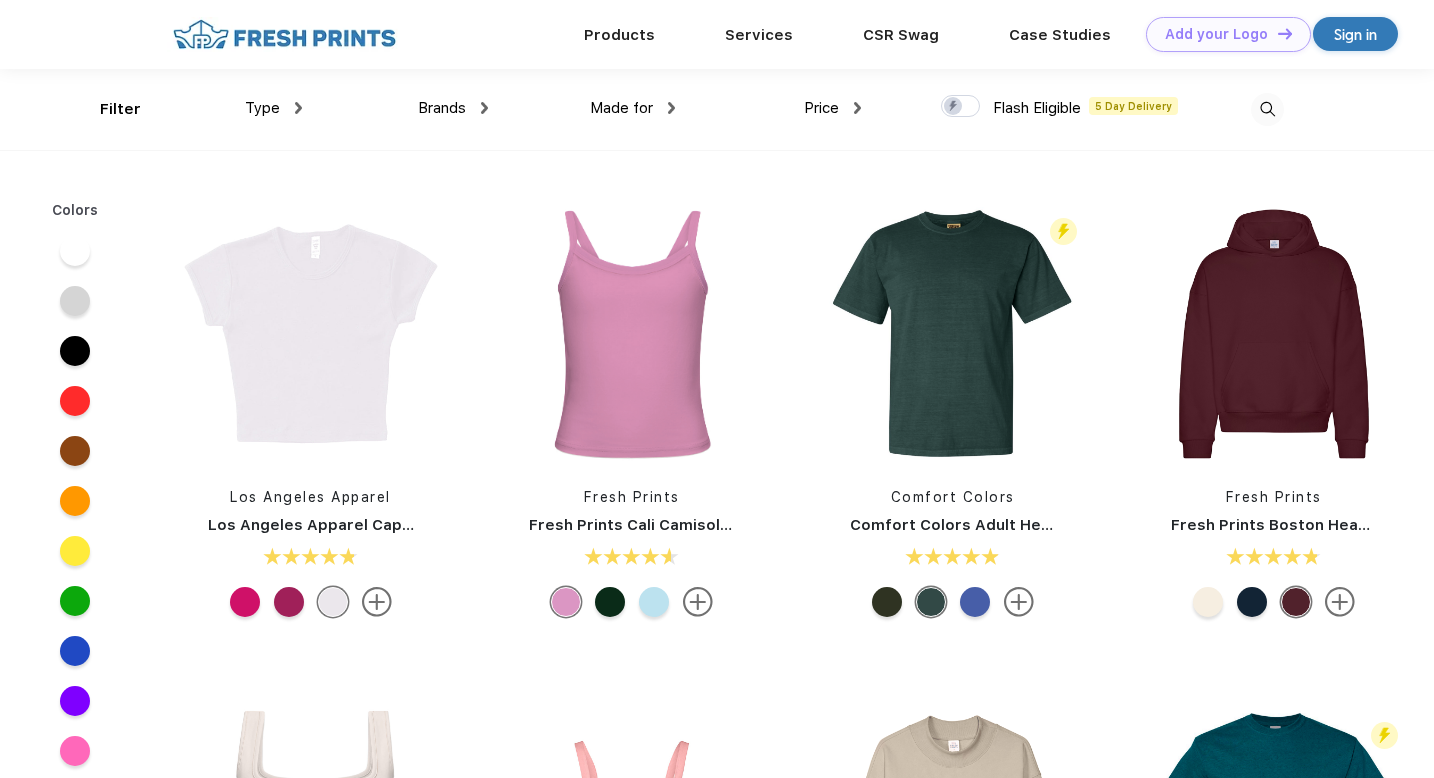 click on "Type" at bounding box center [273, 108] 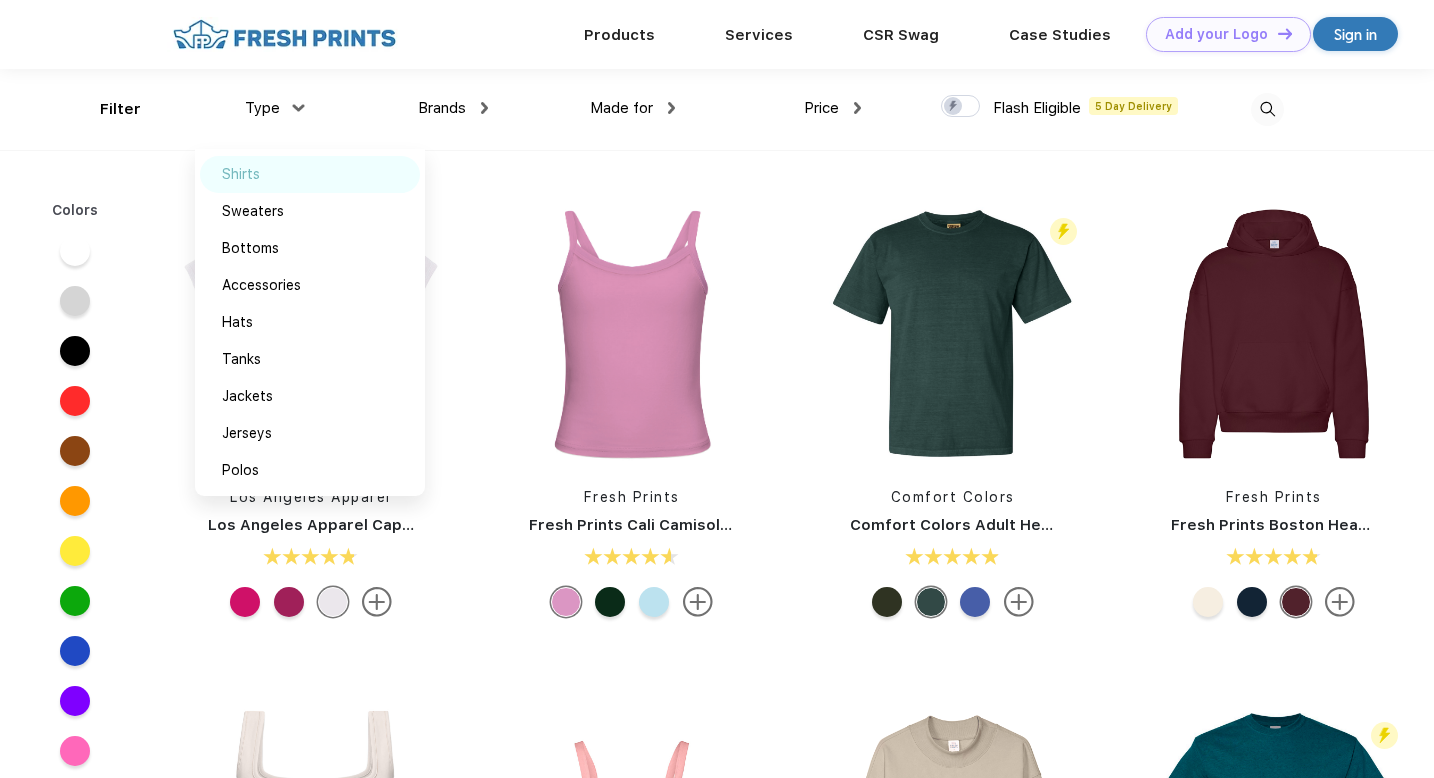 click on "Shirts" at bounding box center (241, 174) 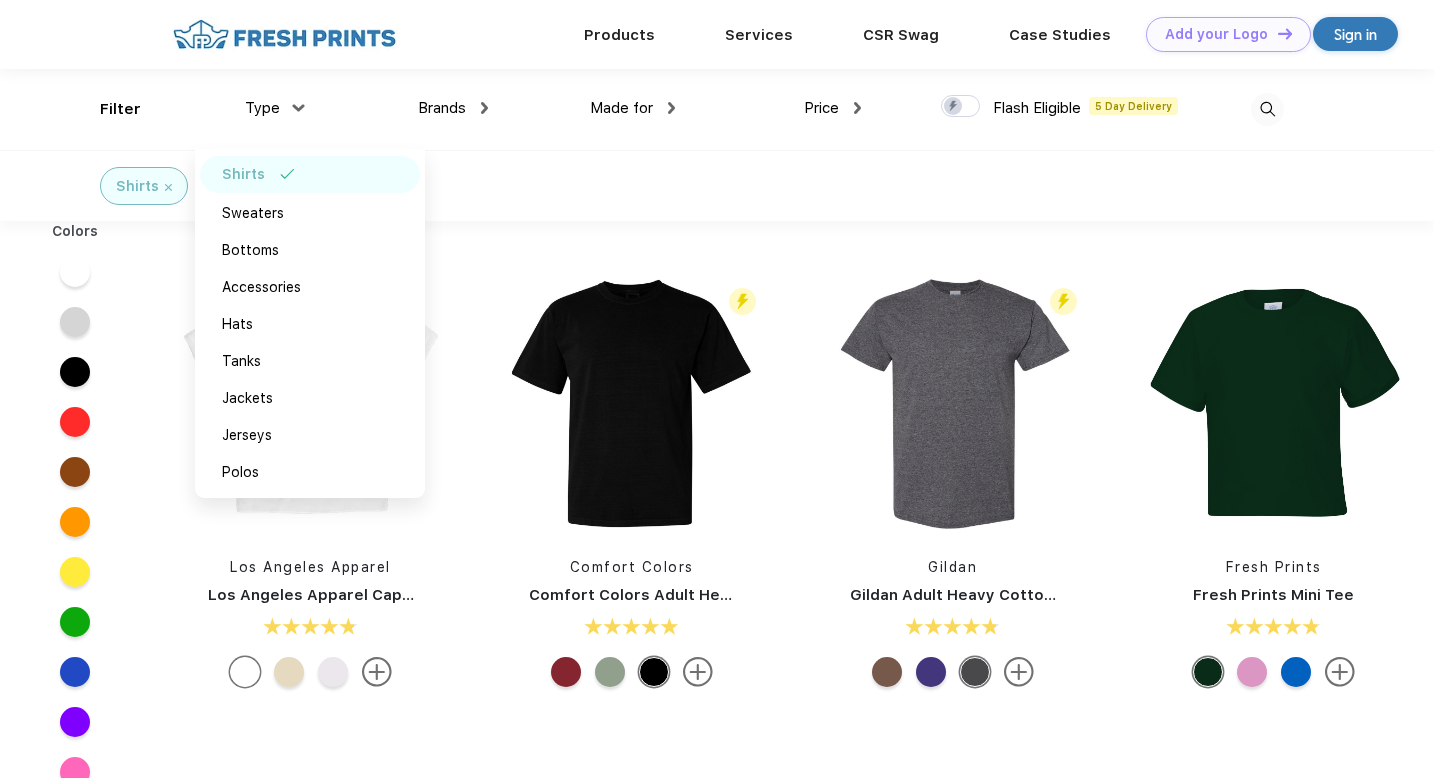 scroll, scrollTop: 0, scrollLeft: 0, axis: both 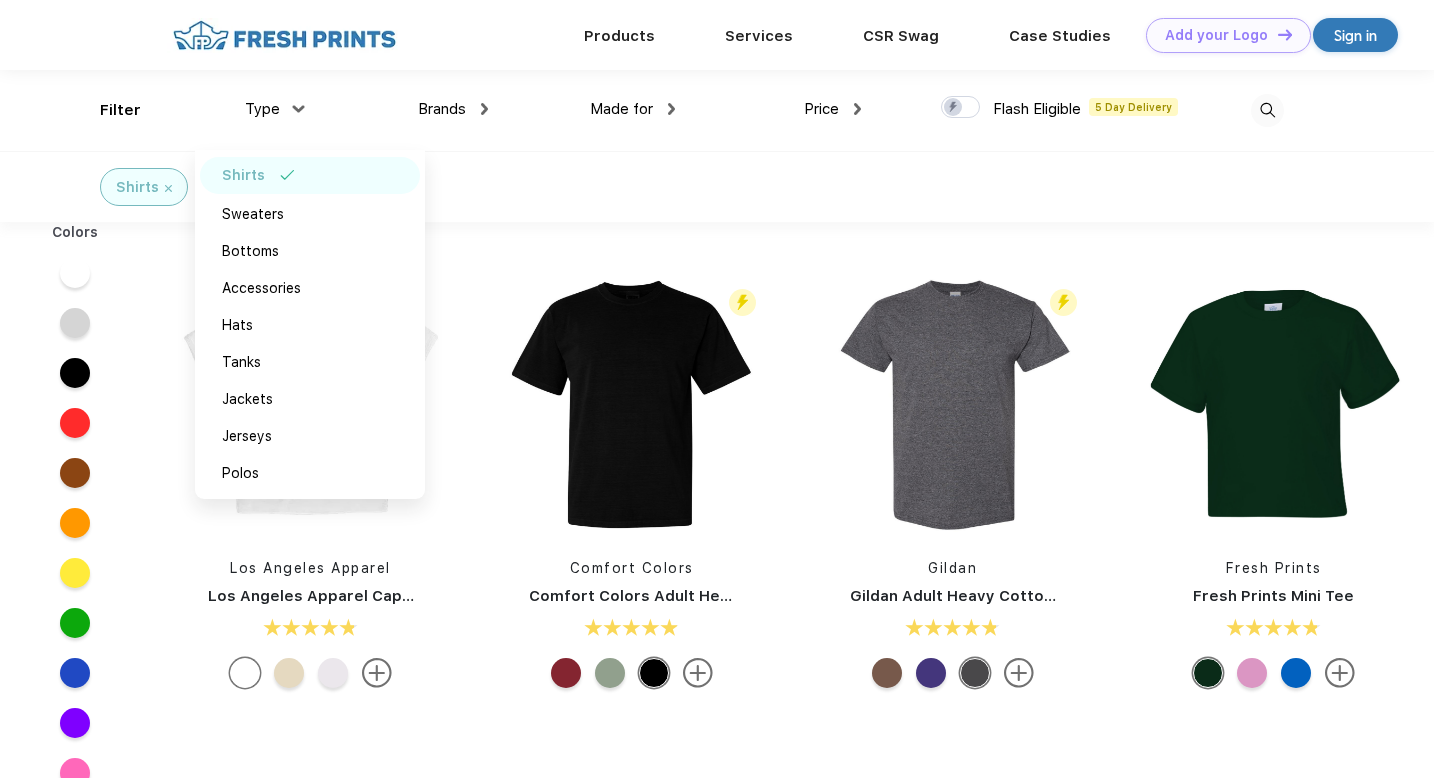 click on "Shirts" at bounding box center [243, 175] 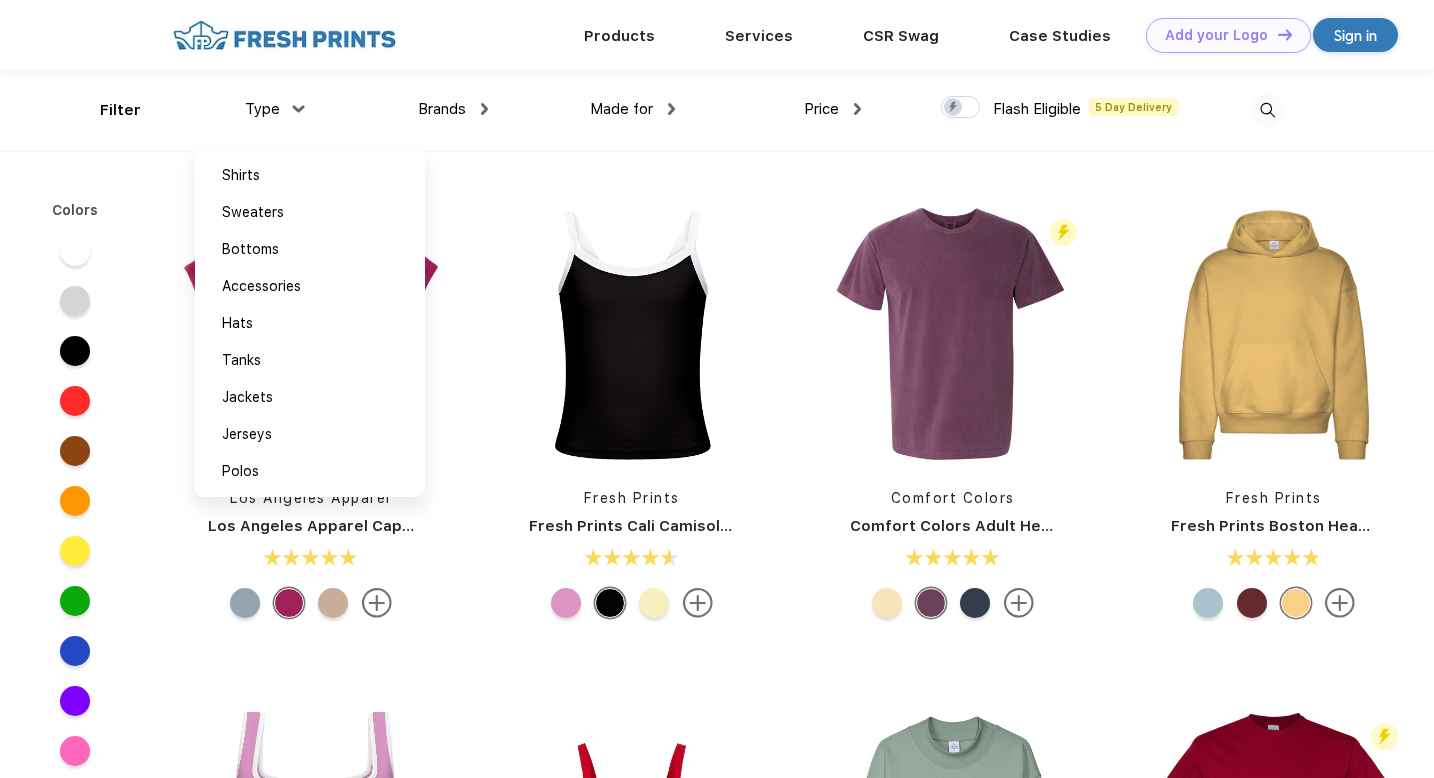 click on "Los Angeles Apparel   Los Angeles Apparel Cap Sleeve Baby Rib Crop Top   Fresh Prints   Fresh Prints Cali Camisole Top   Flash Eligible   5 Day Delivery   Comfort Colors   Comfort Colors Adult Heavyweight T-Shirt   Fresh Prints   Fresh Prints Boston Heavyweight Hoodie   Fresh Prints   Fresh Prints Sydney Square Neck Tank Top   Bella + Canvas   Bella Canvas Ladies' Micro Ribbed Scoop Tank   Fresh Prints   Fresh Prints Denver Mock Neck Heavyweight Sweatshirt   Flash Eligible   5 Day Delivery   Gildan   Gildan Adult Heavy Cotton T-Shirt" at bounding box center [792, 666] 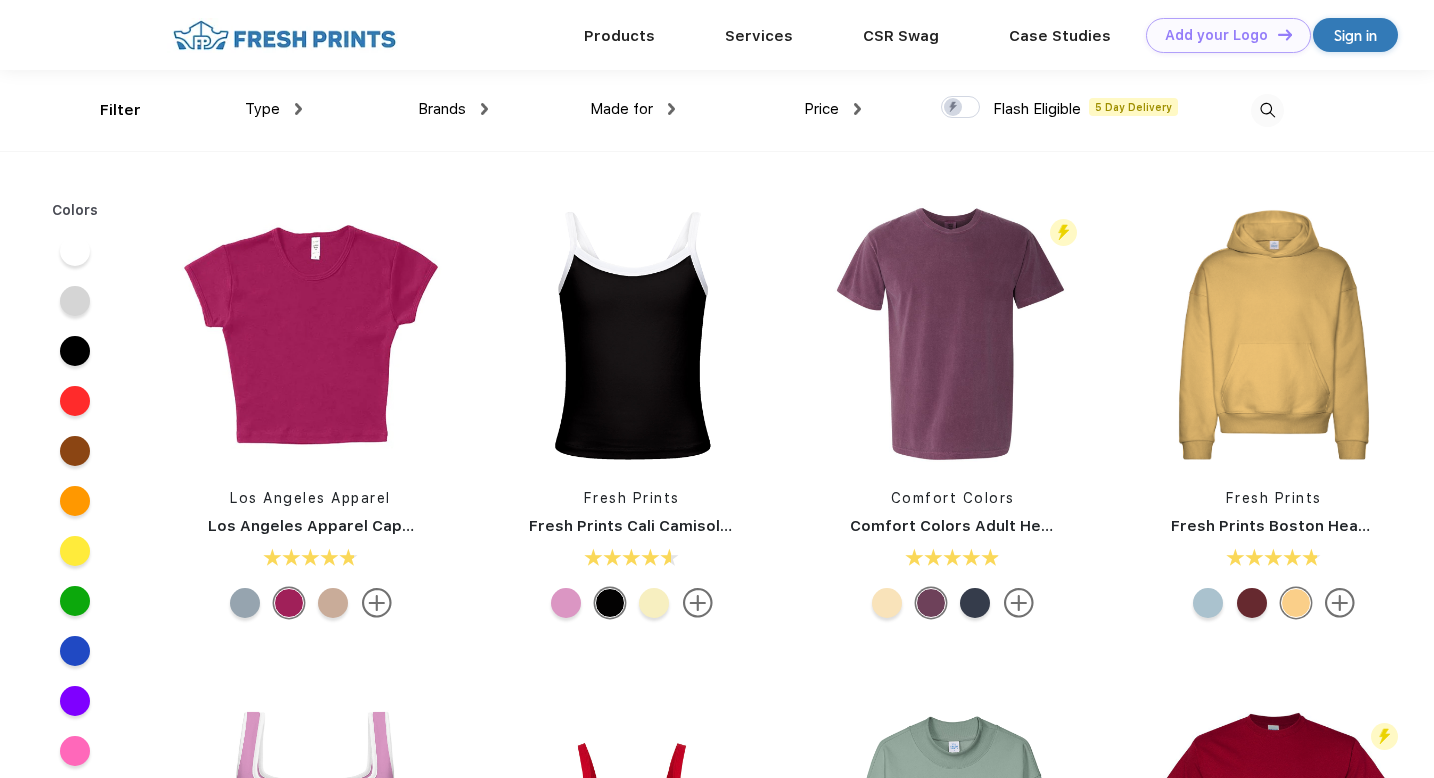 click on "Type" at bounding box center [273, 109] 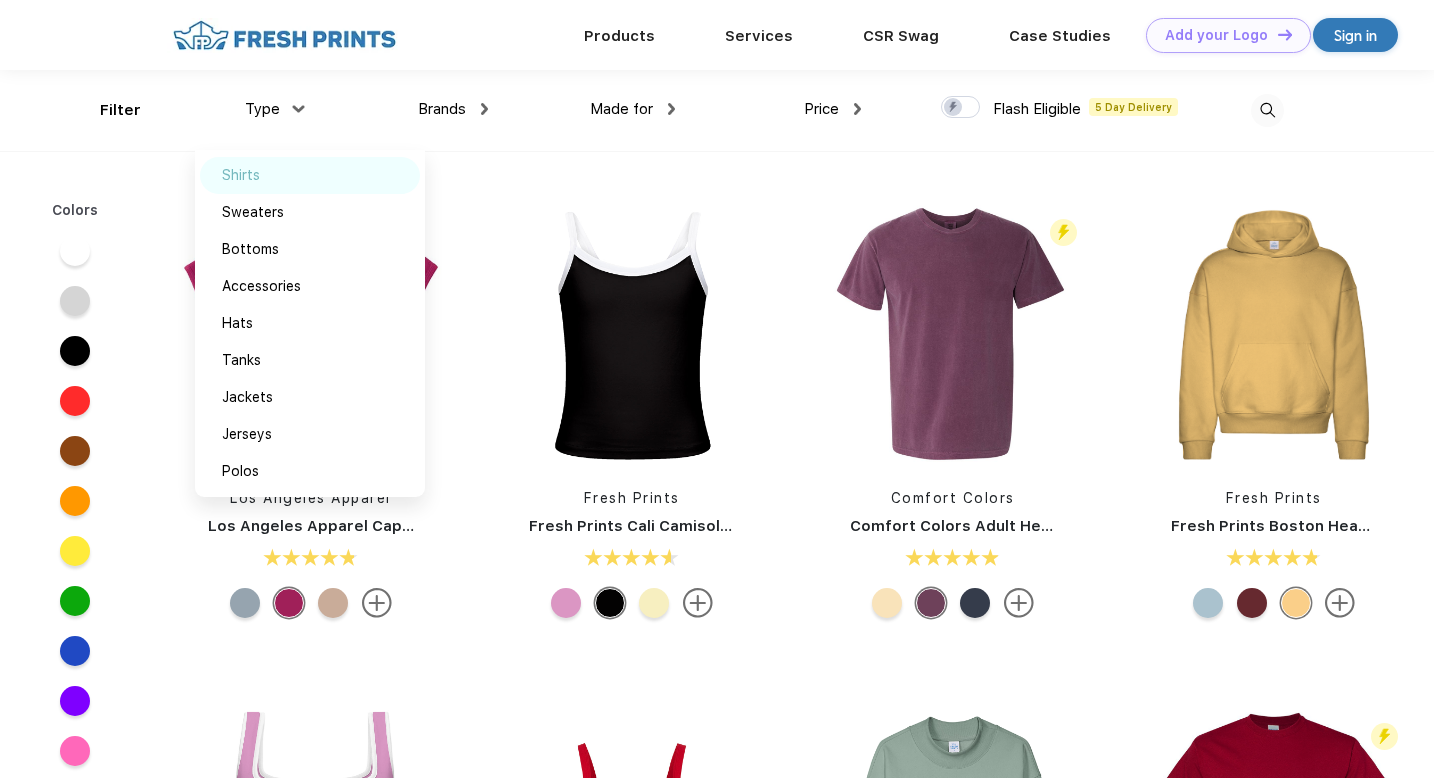 click on "Shirts" at bounding box center [241, 175] 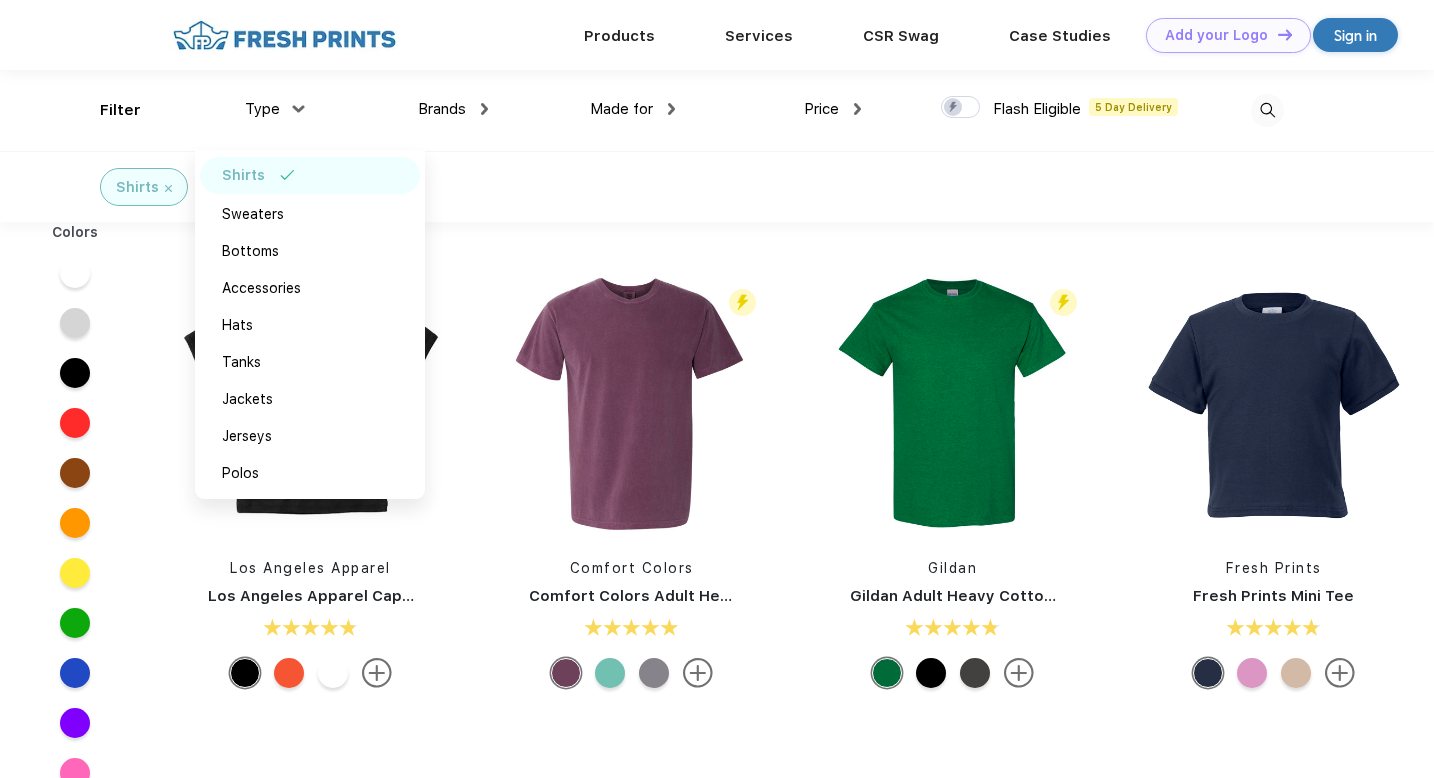 click on "Shirts" at bounding box center [717, 186] 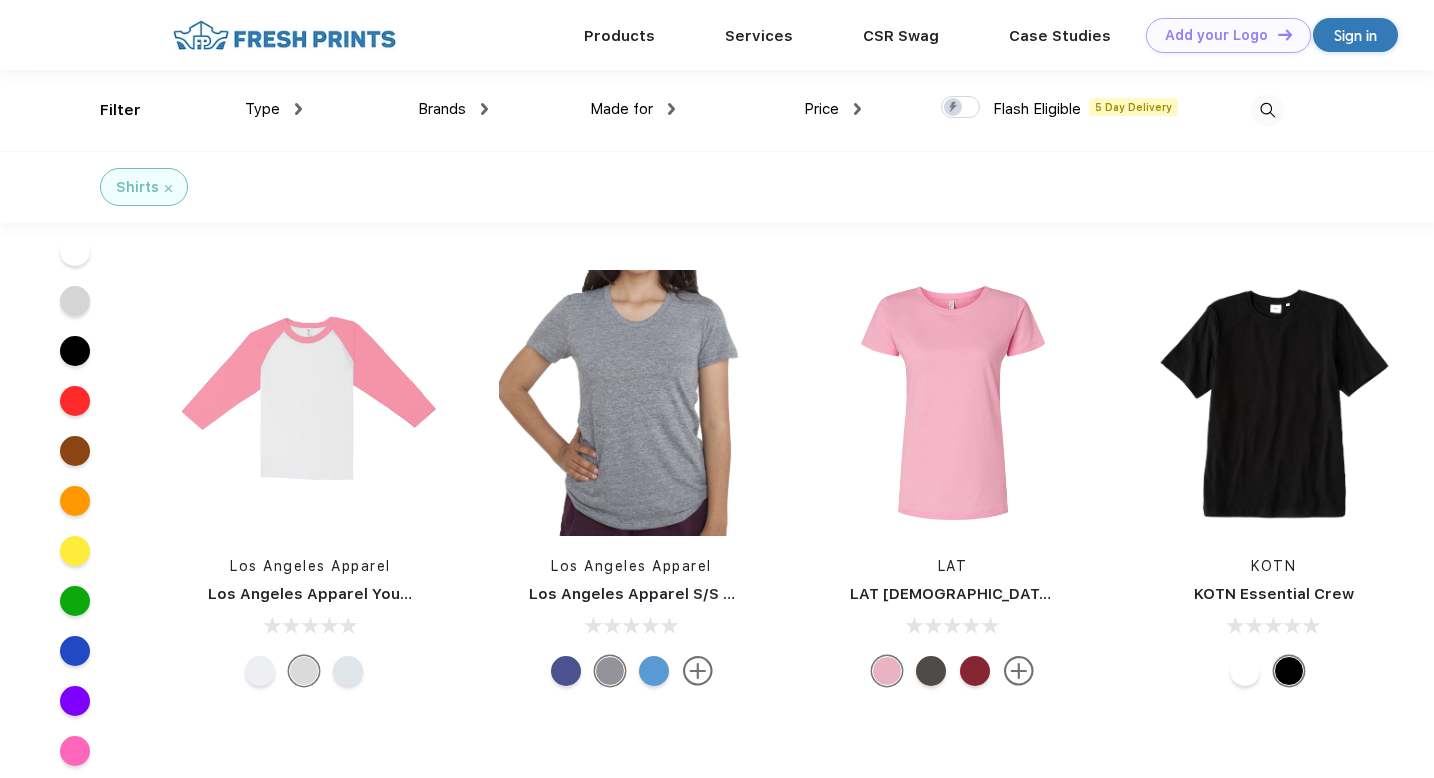 scroll, scrollTop: 10355, scrollLeft: 0, axis: vertical 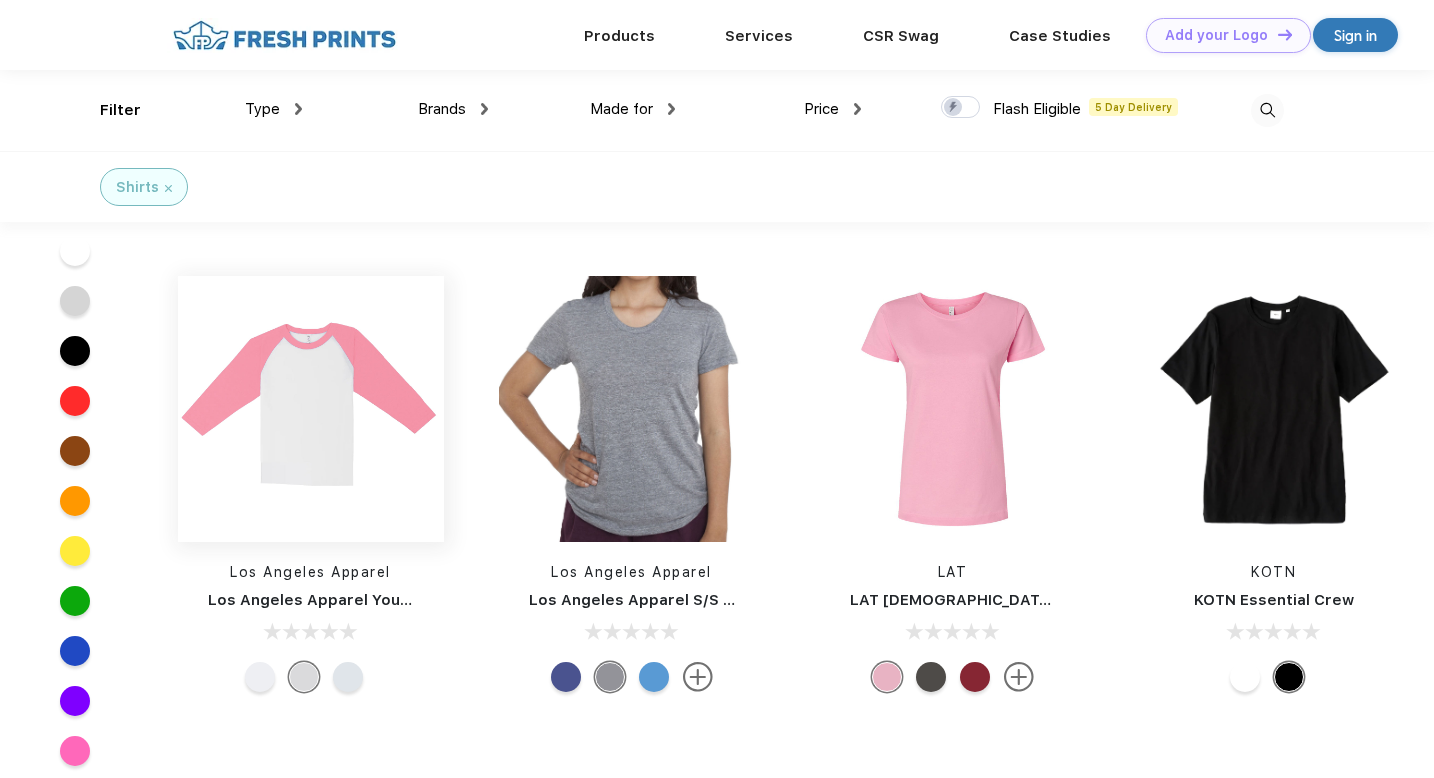 click at bounding box center [311, 409] 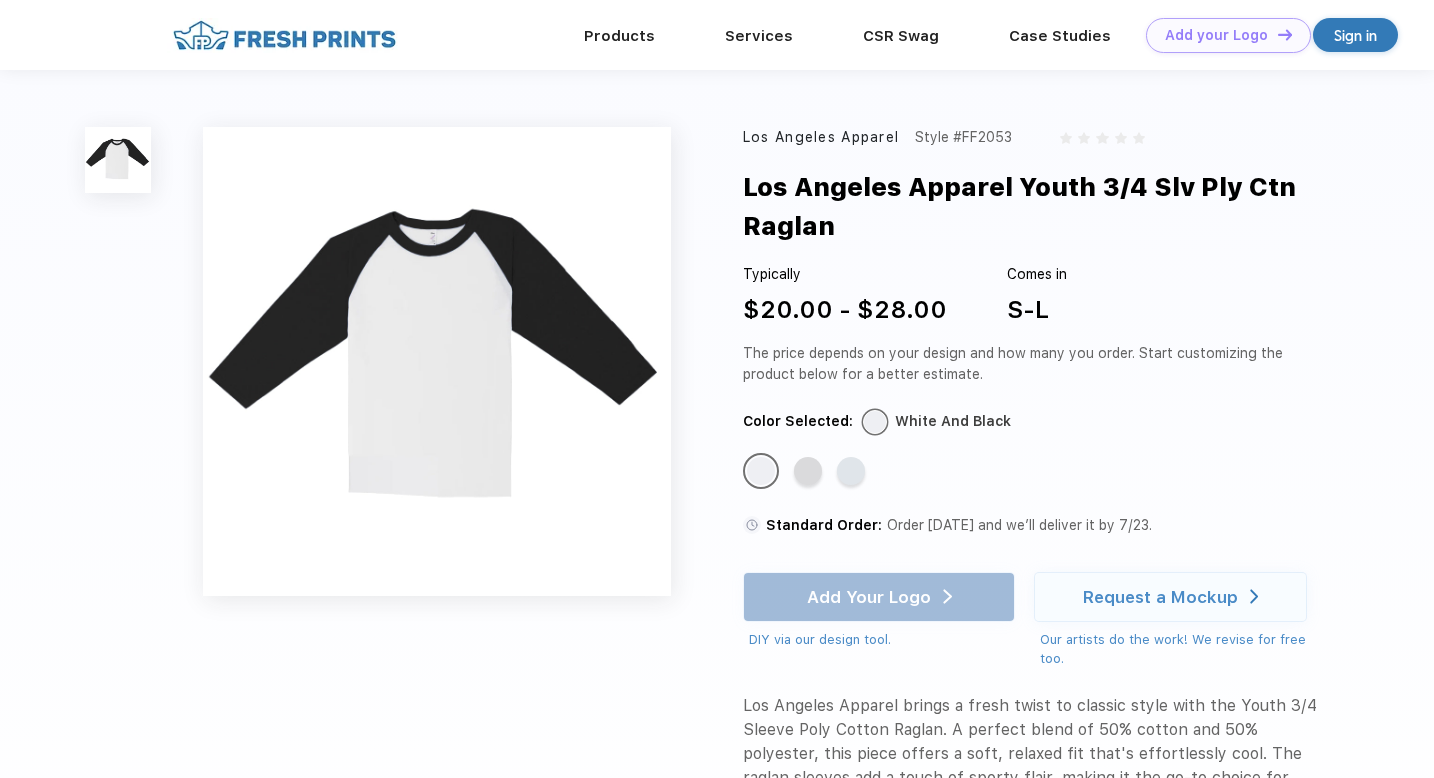 scroll, scrollTop: 5, scrollLeft: 0, axis: vertical 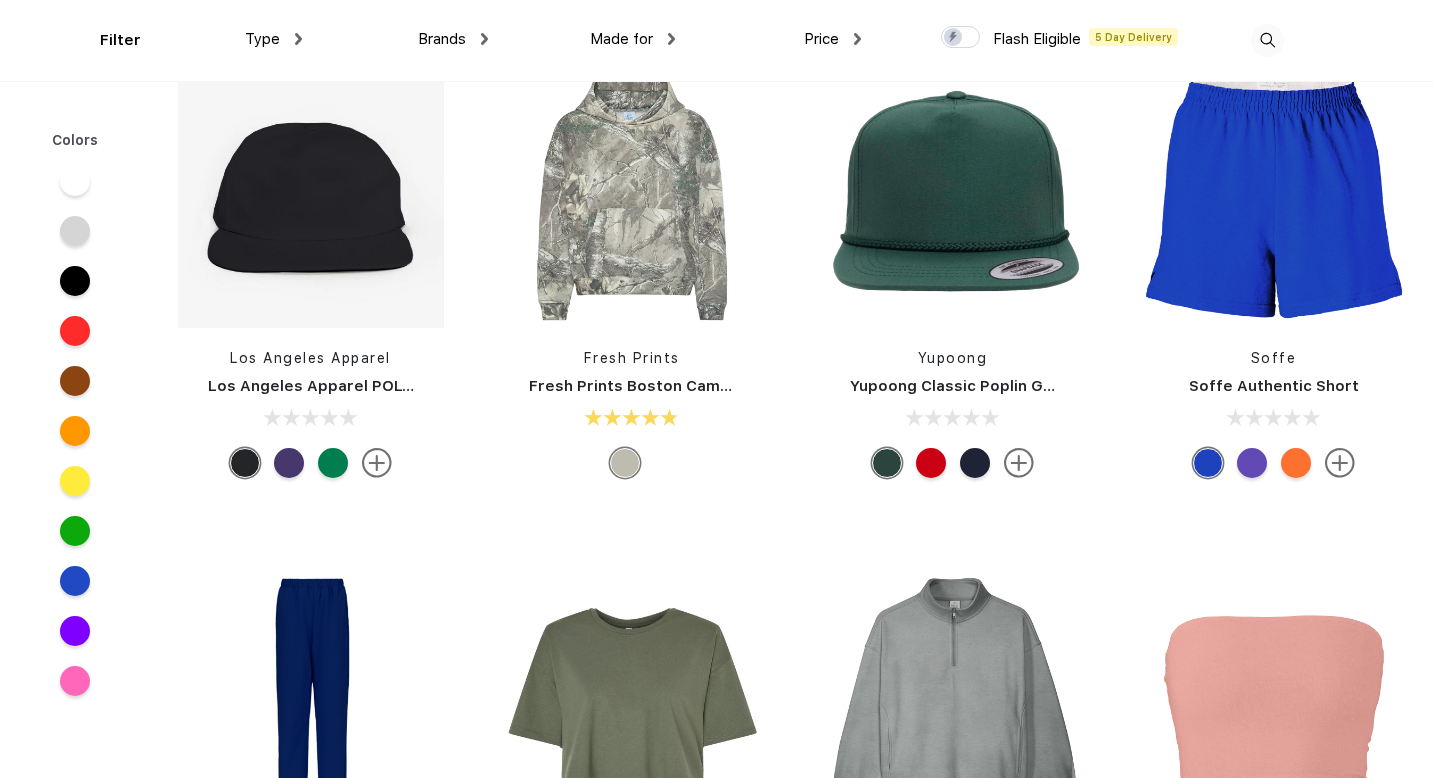 click at bounding box center [298, 39] 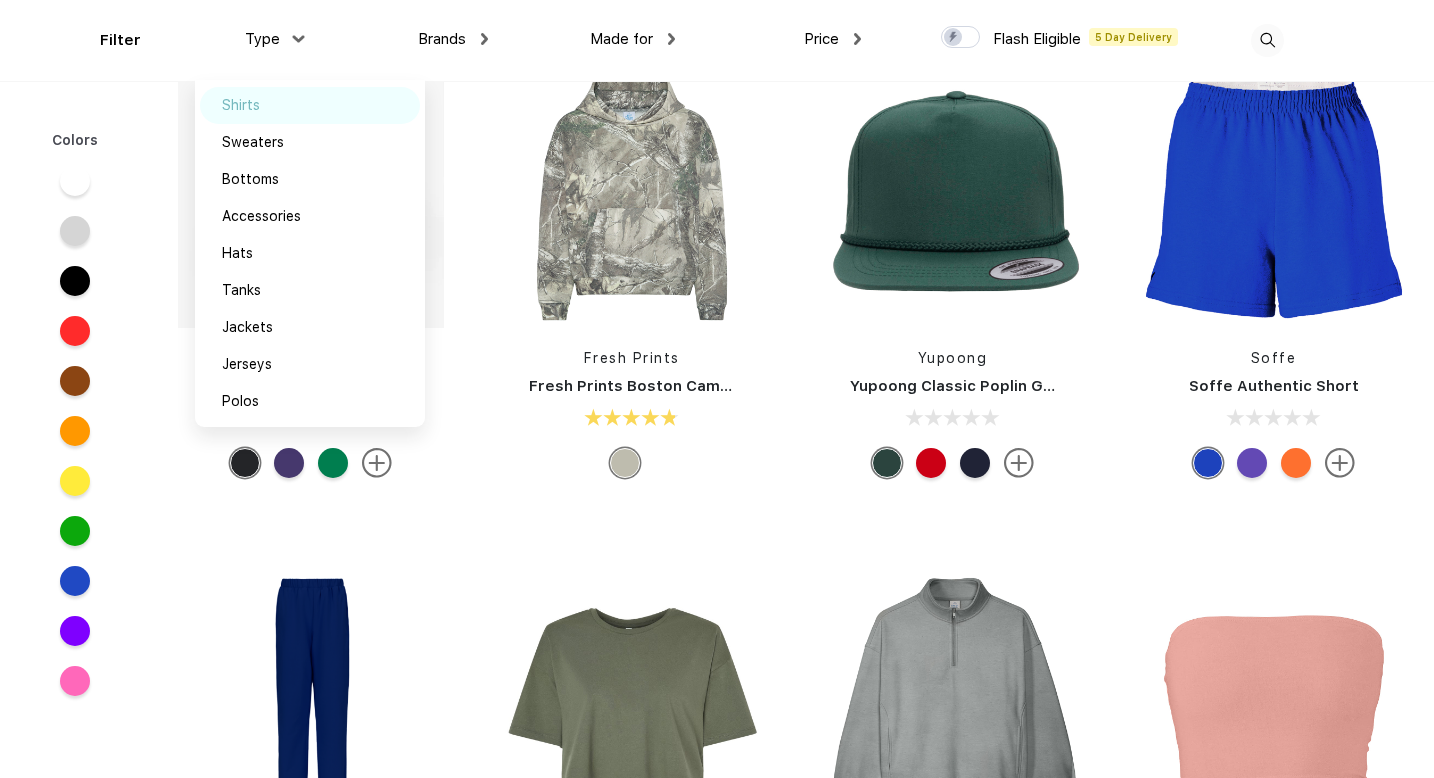click on "Shirts" at bounding box center [241, 105] 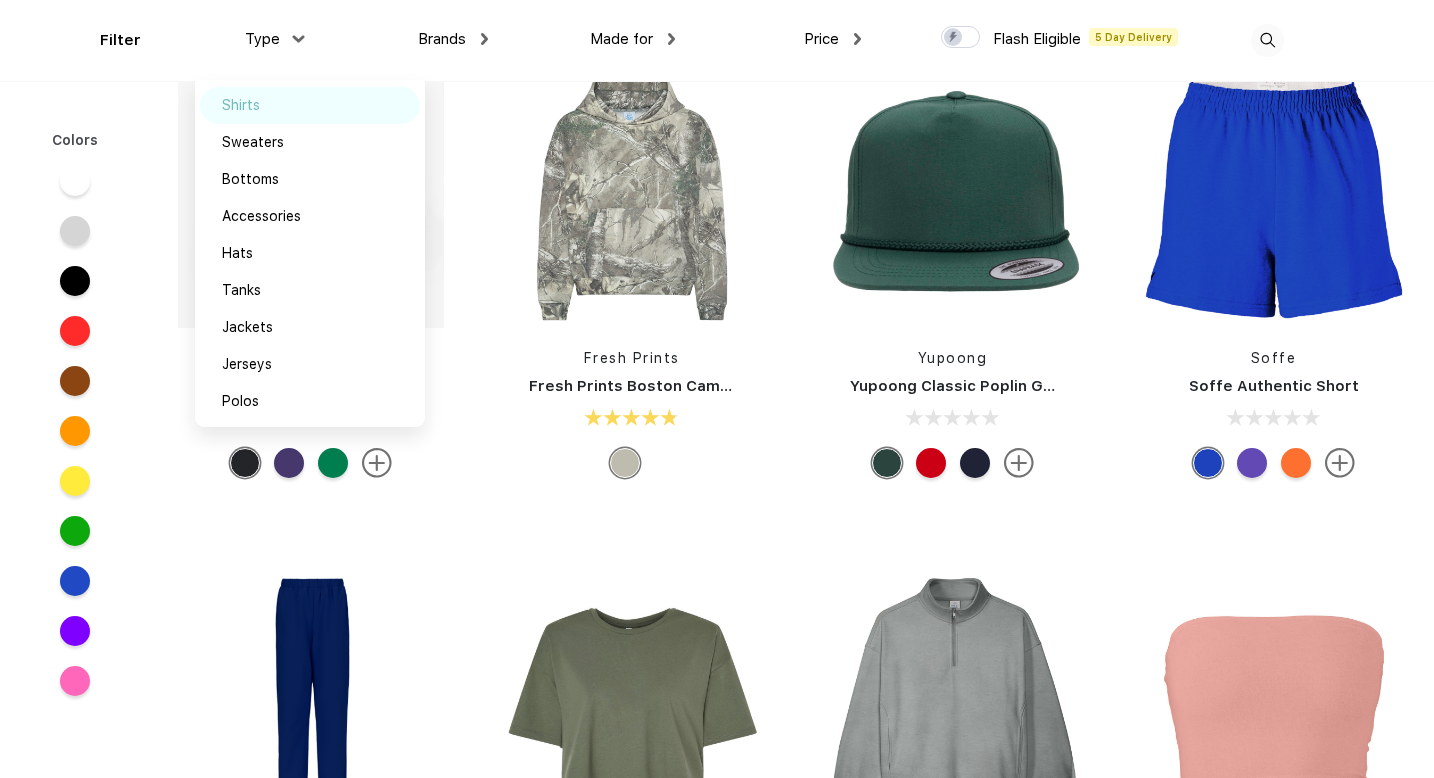 scroll, scrollTop: 0, scrollLeft: 0, axis: both 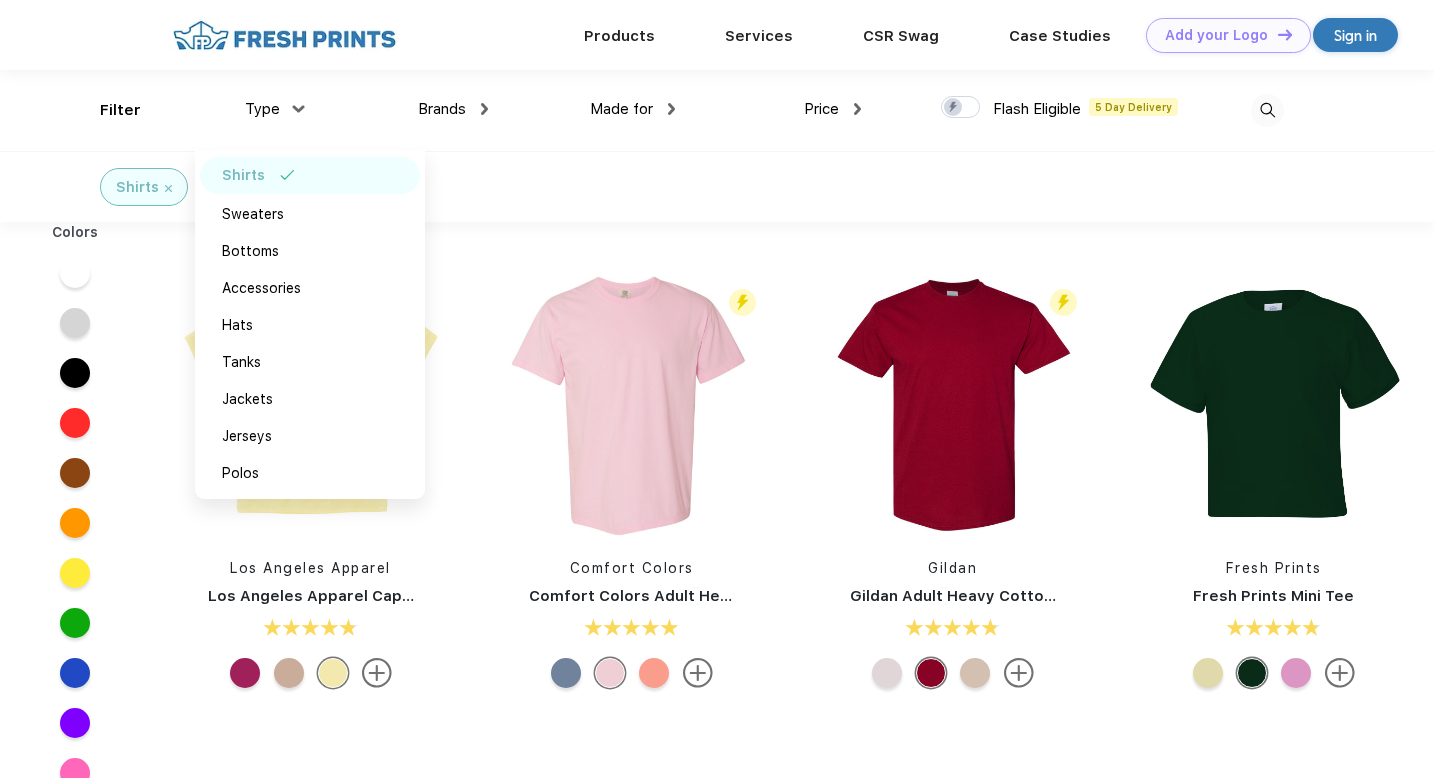 click on "Los Angeles Apparel   Los Angeles Apparel Cap Sleeve Baby Rib Crop Top   Flash Eligible   5 Day Delivery   Comfort Colors   Comfort Colors Adult Heavyweight T-Shirt   Flash Eligible   5 Day Delivery   Gildan   Gildan Adult Heavy Cotton T-Shirt   Fresh Prints   Fresh Prints Mini Tee   Bella + Canvas   Bella + Canvas [DEMOGRAPHIC_DATA]' Micro Ribbed Baby Tee   Los Angeles Apparel   Los Angeles Apparel Oversized Crop Tee   Flash Eligible   5 Day Delivery   Comfort Colors   Comfort Colors Adult Heavyweight RS Pocket T-Shirt   Fresh Prints   Fresh Prints Ringer Mini Tee" at bounding box center (792, 736) 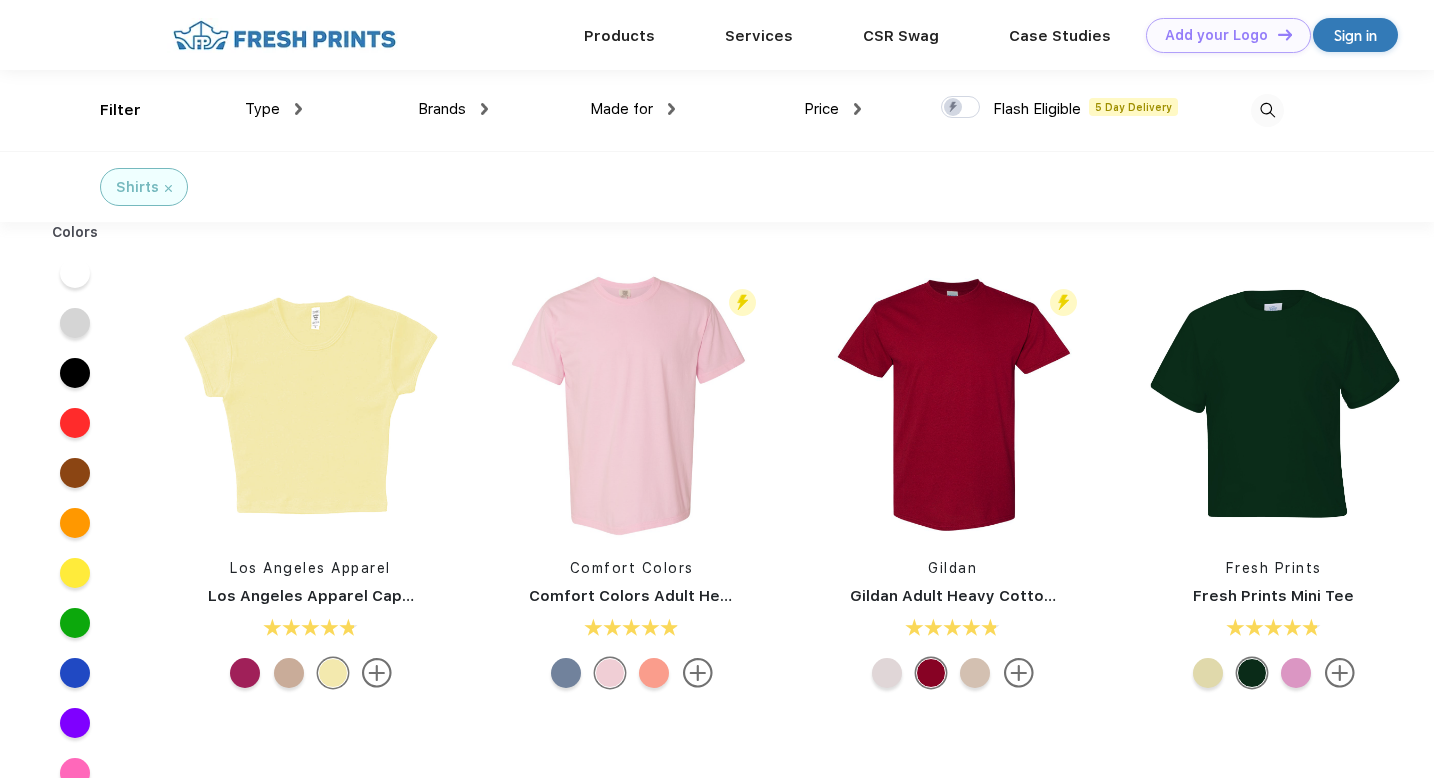 scroll, scrollTop: 77, scrollLeft: 0, axis: vertical 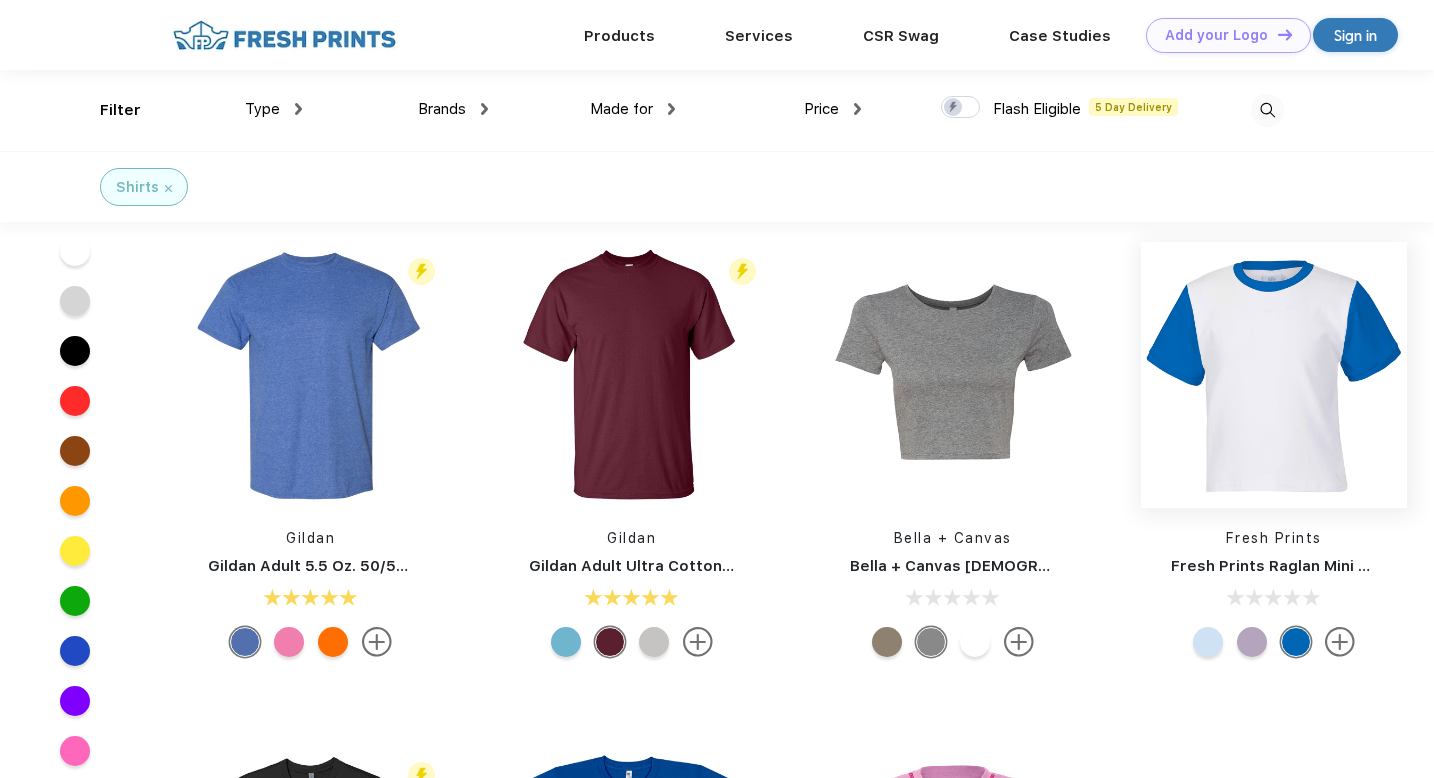 click at bounding box center [1274, 375] 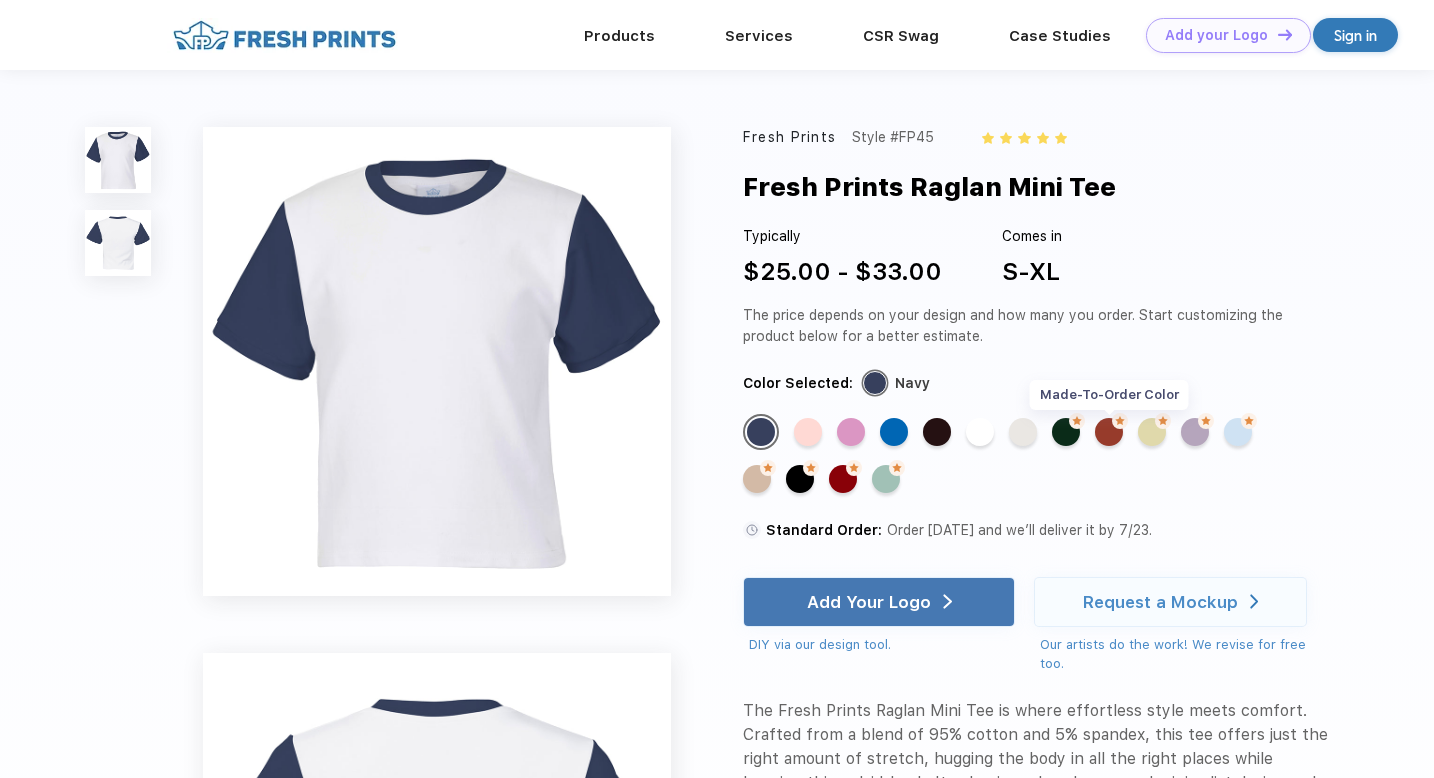click on "Made-to-Order Color" at bounding box center [1109, 432] 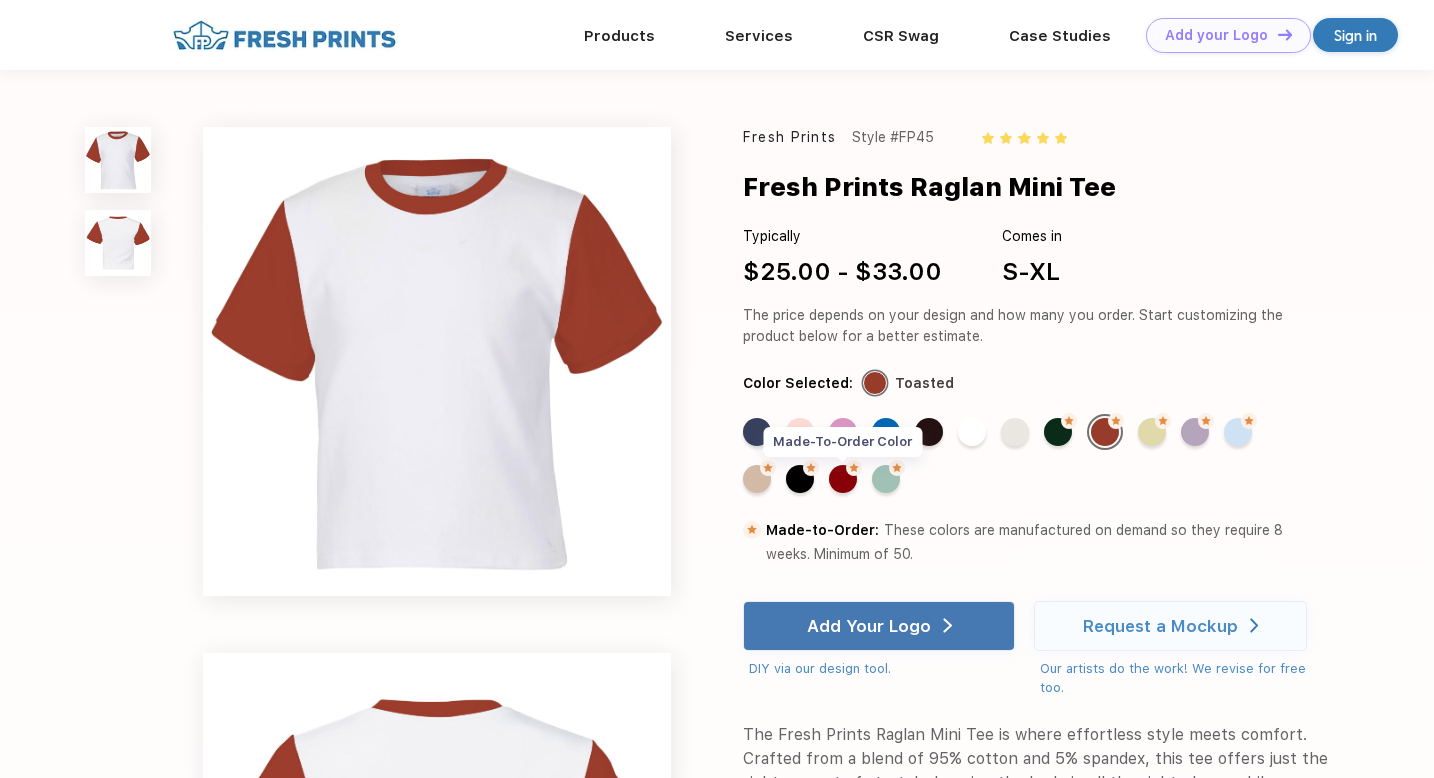 click on "Made-to-Order Color" at bounding box center [843, 479] 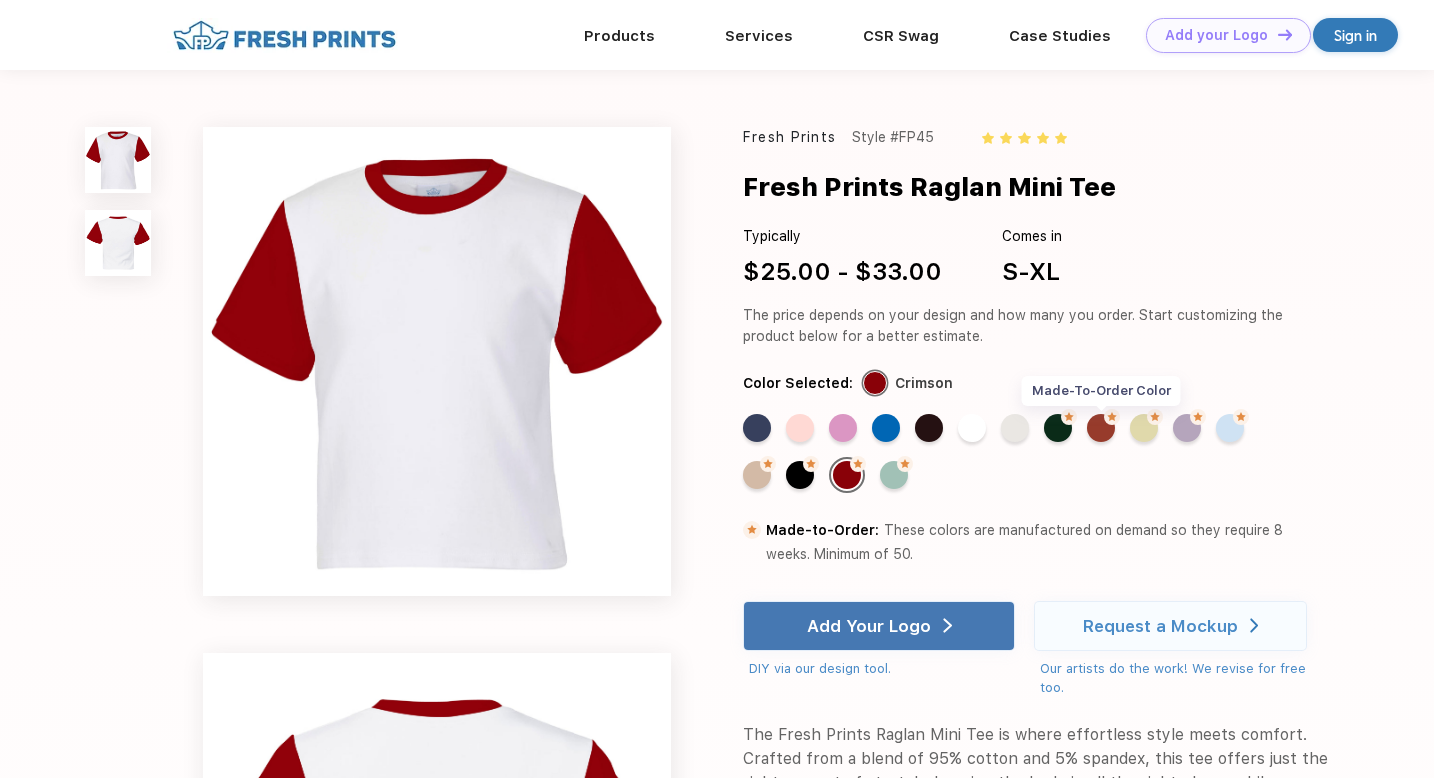 click on "Made-to-Order Color" at bounding box center (1101, 428) 